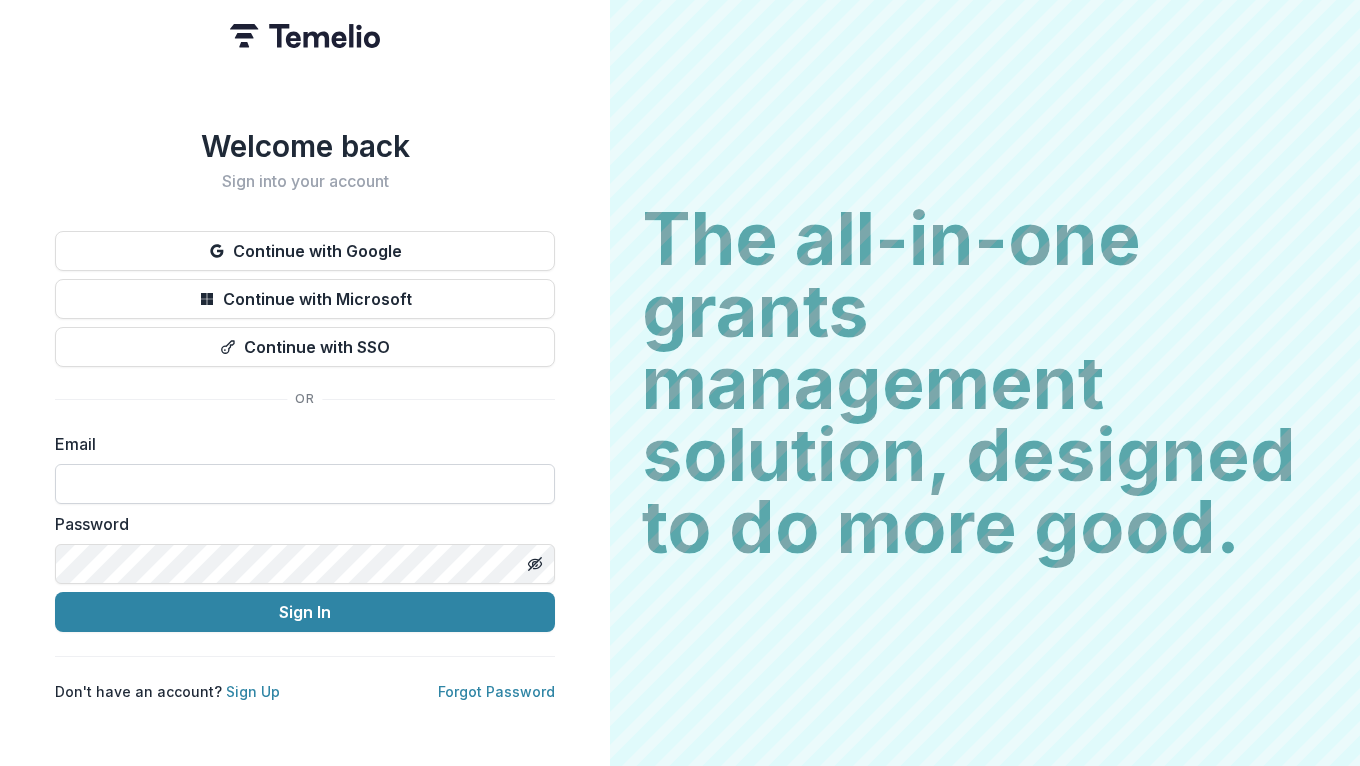 scroll, scrollTop: 0, scrollLeft: 0, axis: both 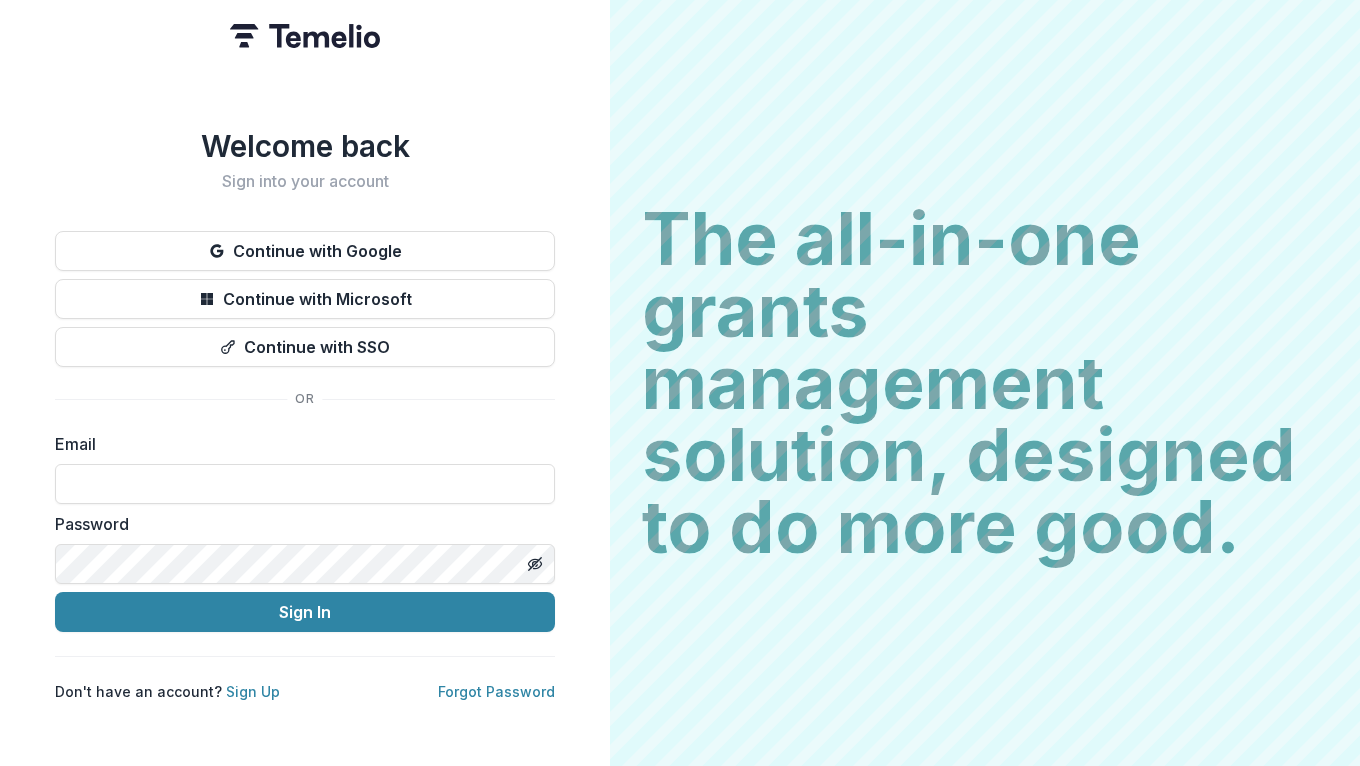 type on "**********" 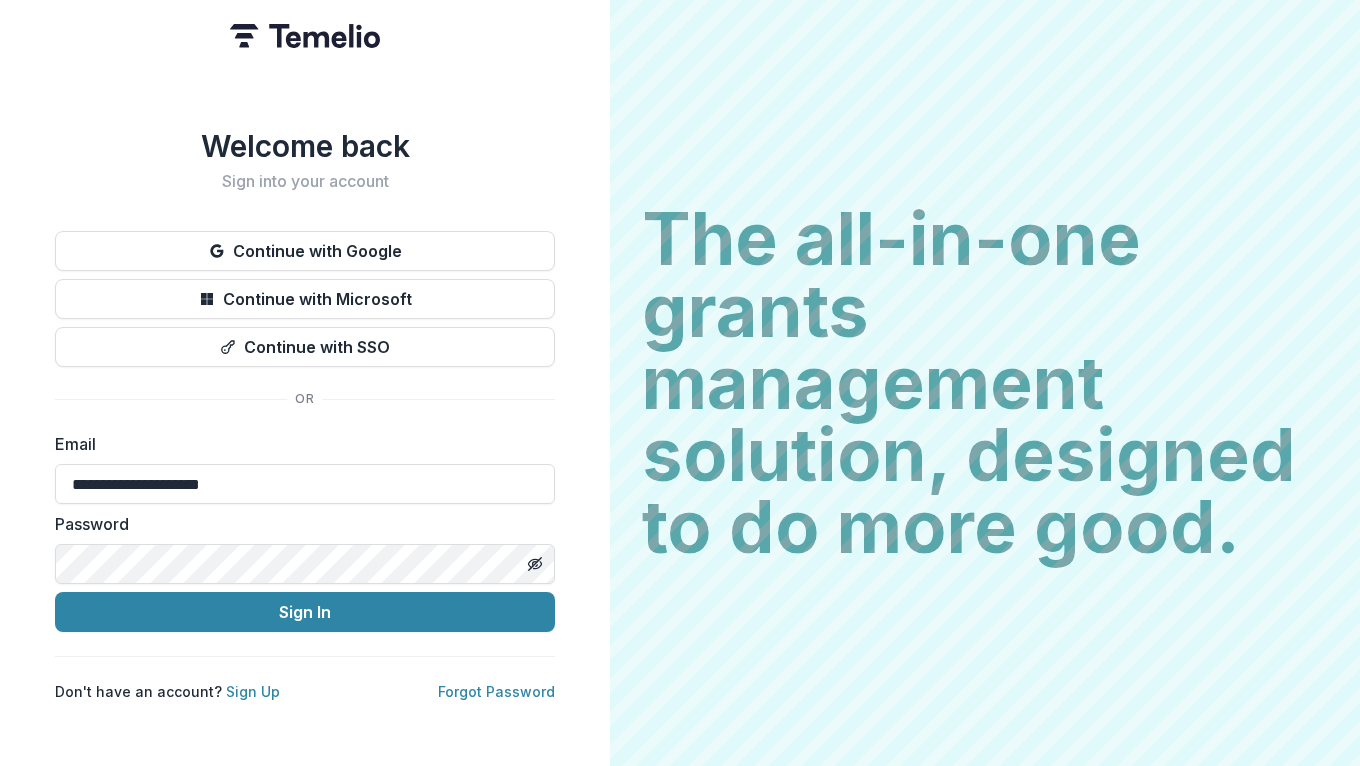 click on "Sign In" at bounding box center (305, 612) 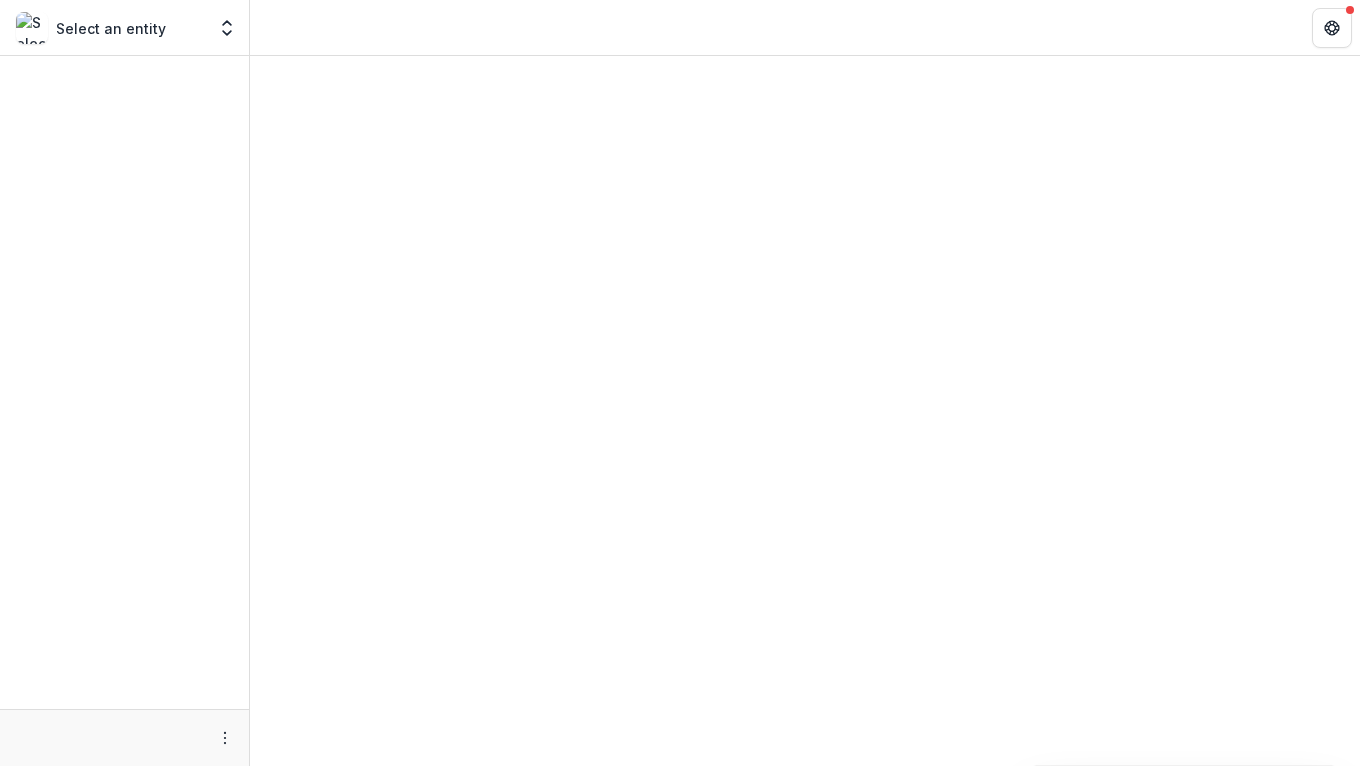 scroll, scrollTop: 0, scrollLeft: 0, axis: both 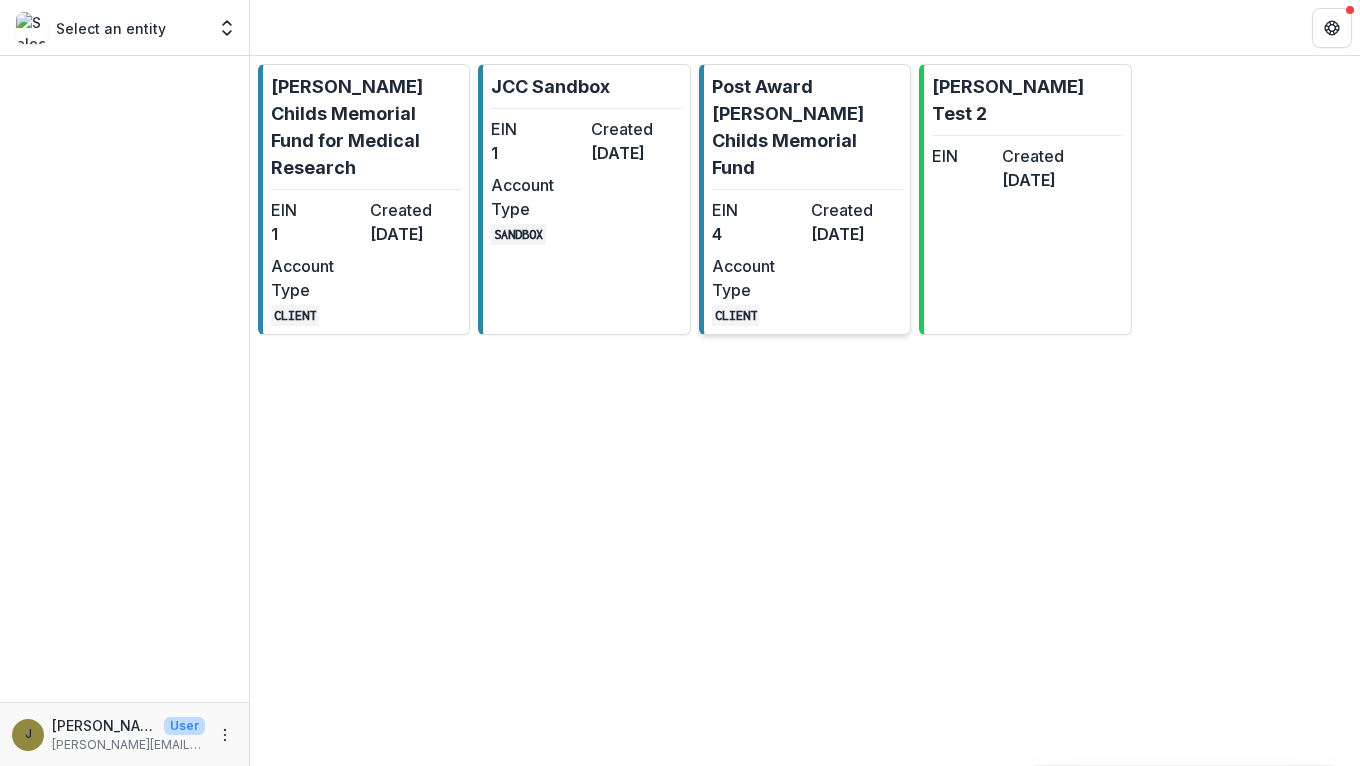 click on "Post Award [PERSON_NAME] Childs Memorial Fund EIN 4 Created [DATE] Account Type CLIENT" at bounding box center (805, 199) 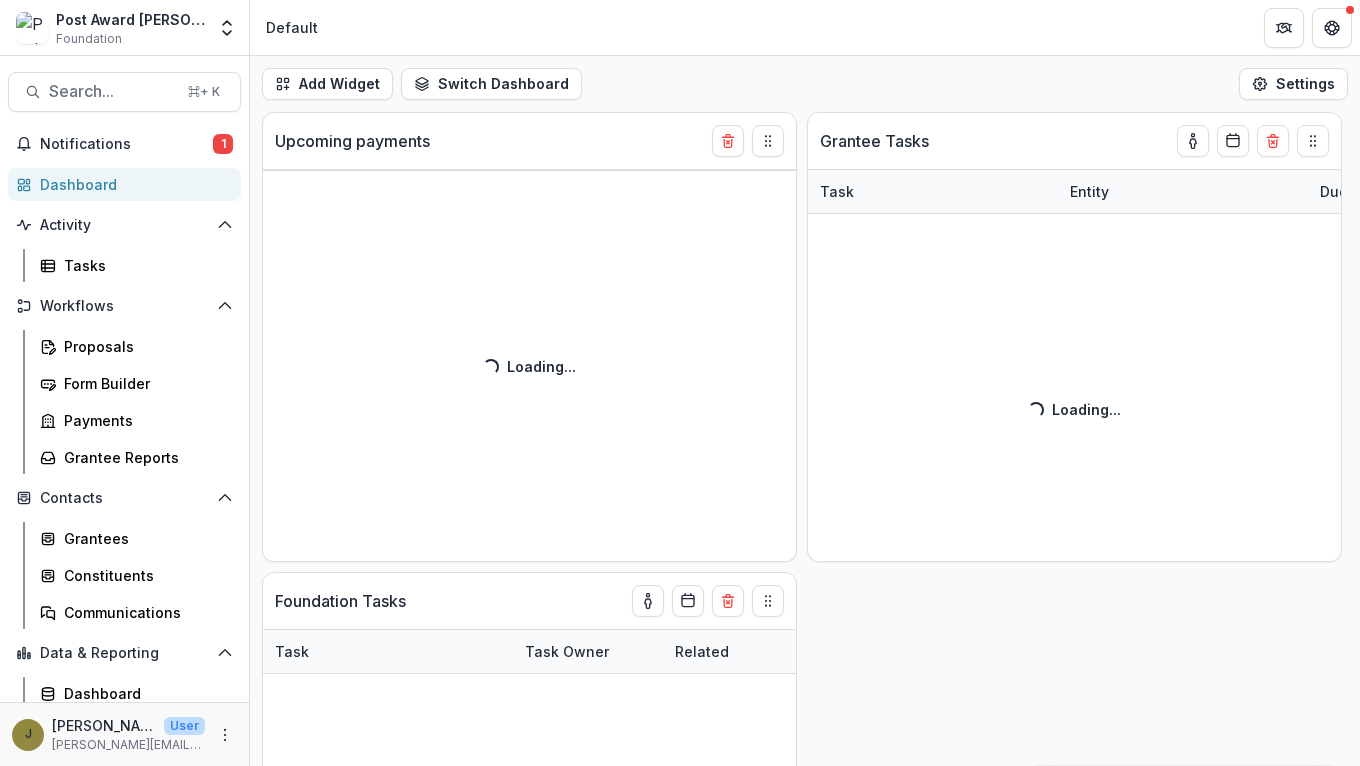select on "******" 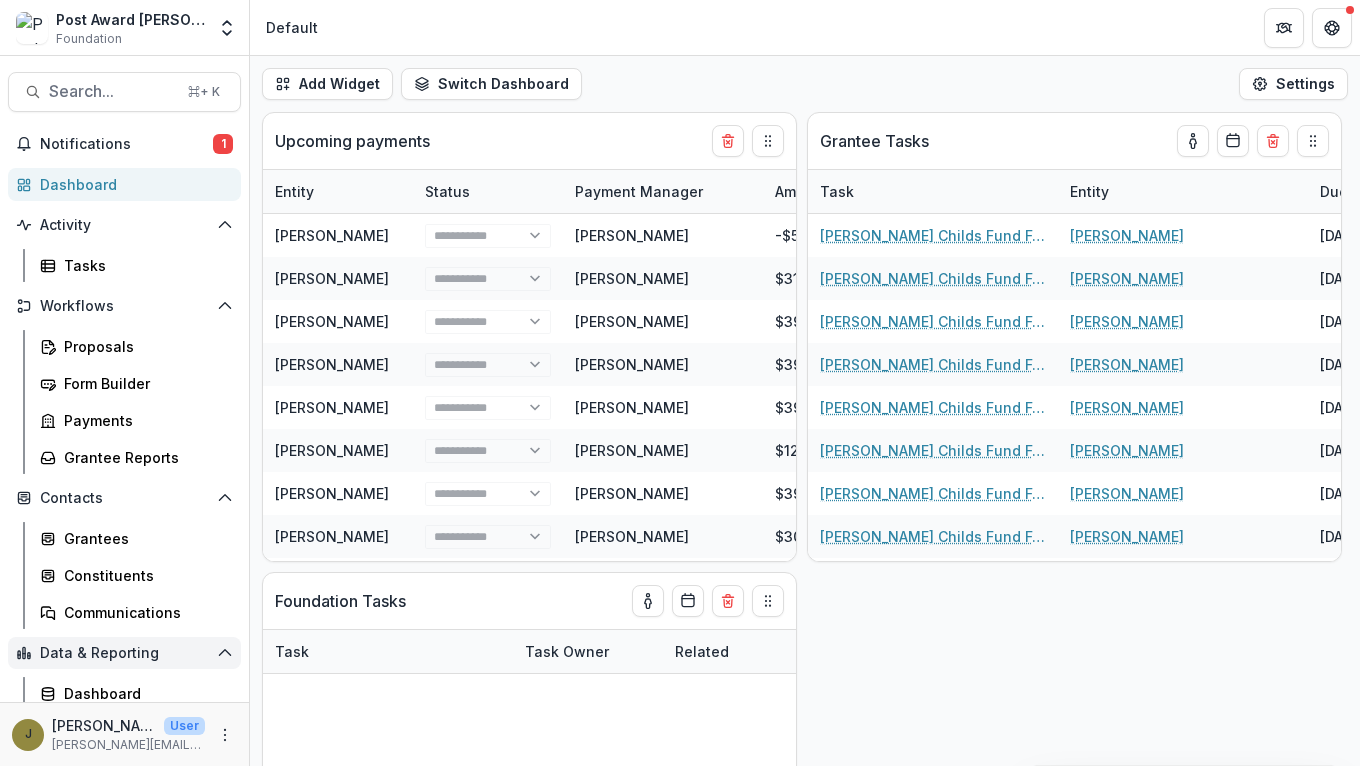 scroll, scrollTop: 45, scrollLeft: 0, axis: vertical 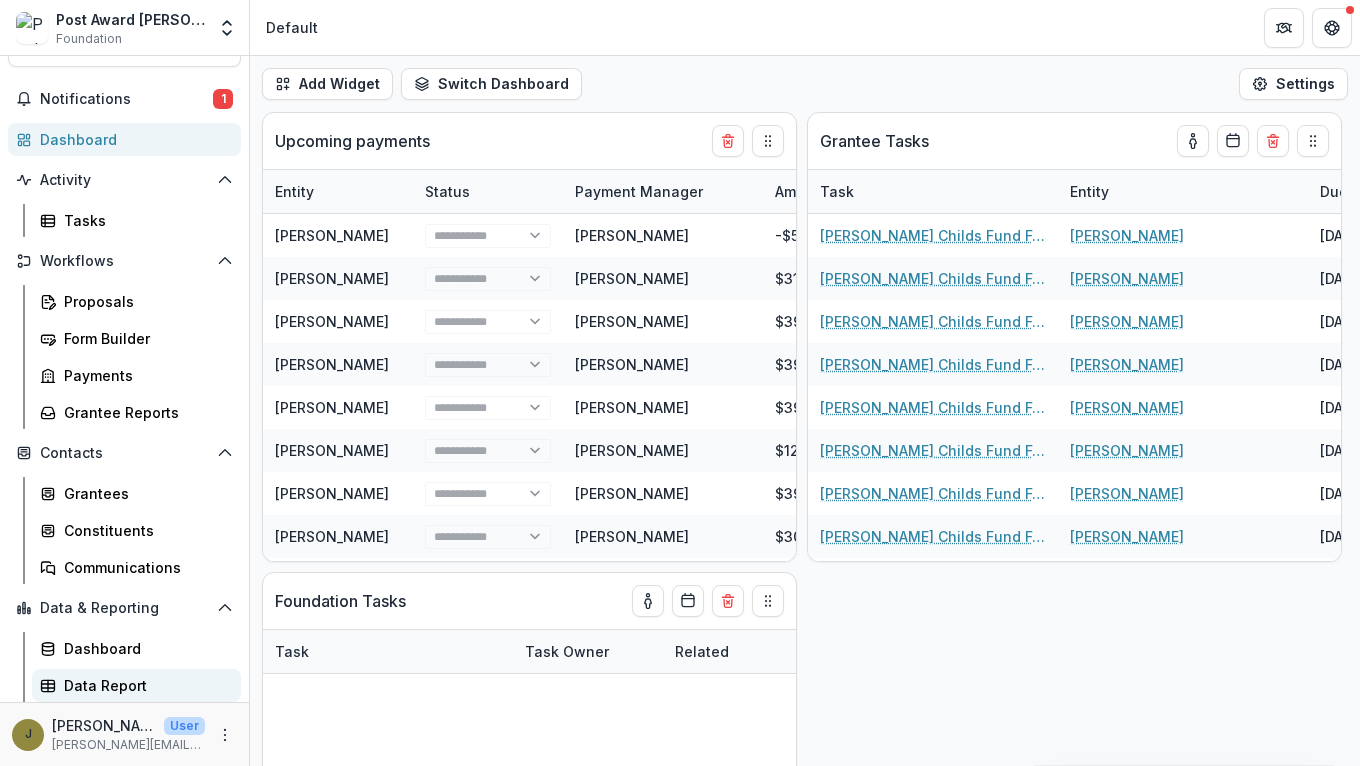 click on "Data Report" at bounding box center [136, 685] 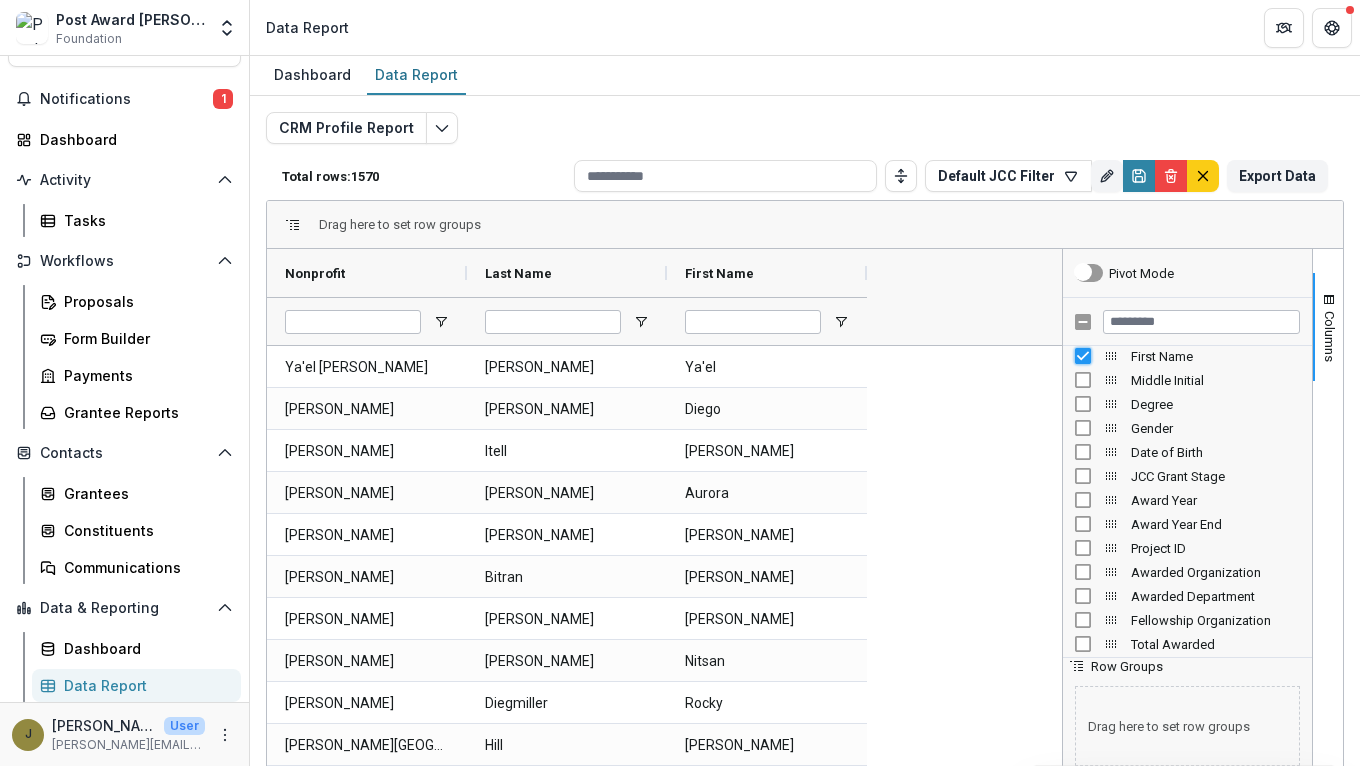 scroll, scrollTop: 35, scrollLeft: 0, axis: vertical 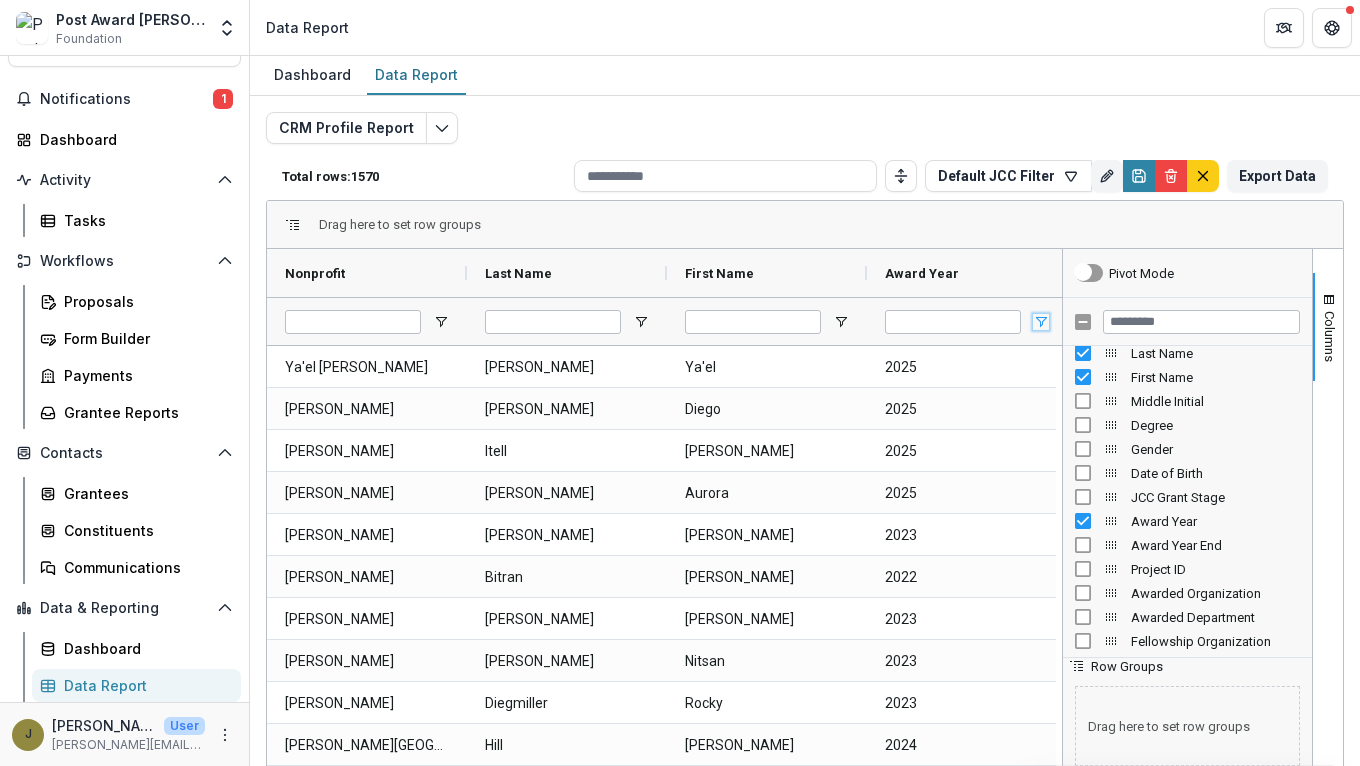 click at bounding box center [1041, 322] 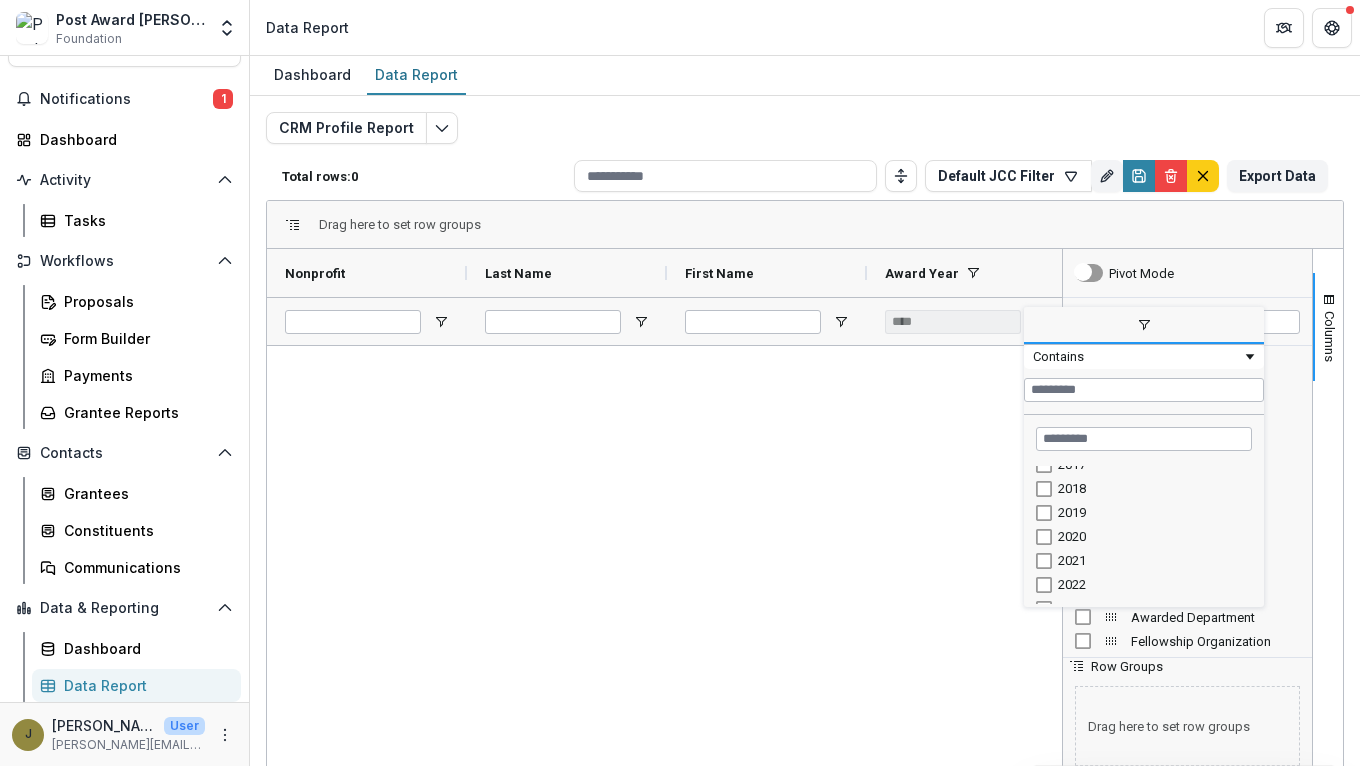 scroll, scrollTop: 1736, scrollLeft: 0, axis: vertical 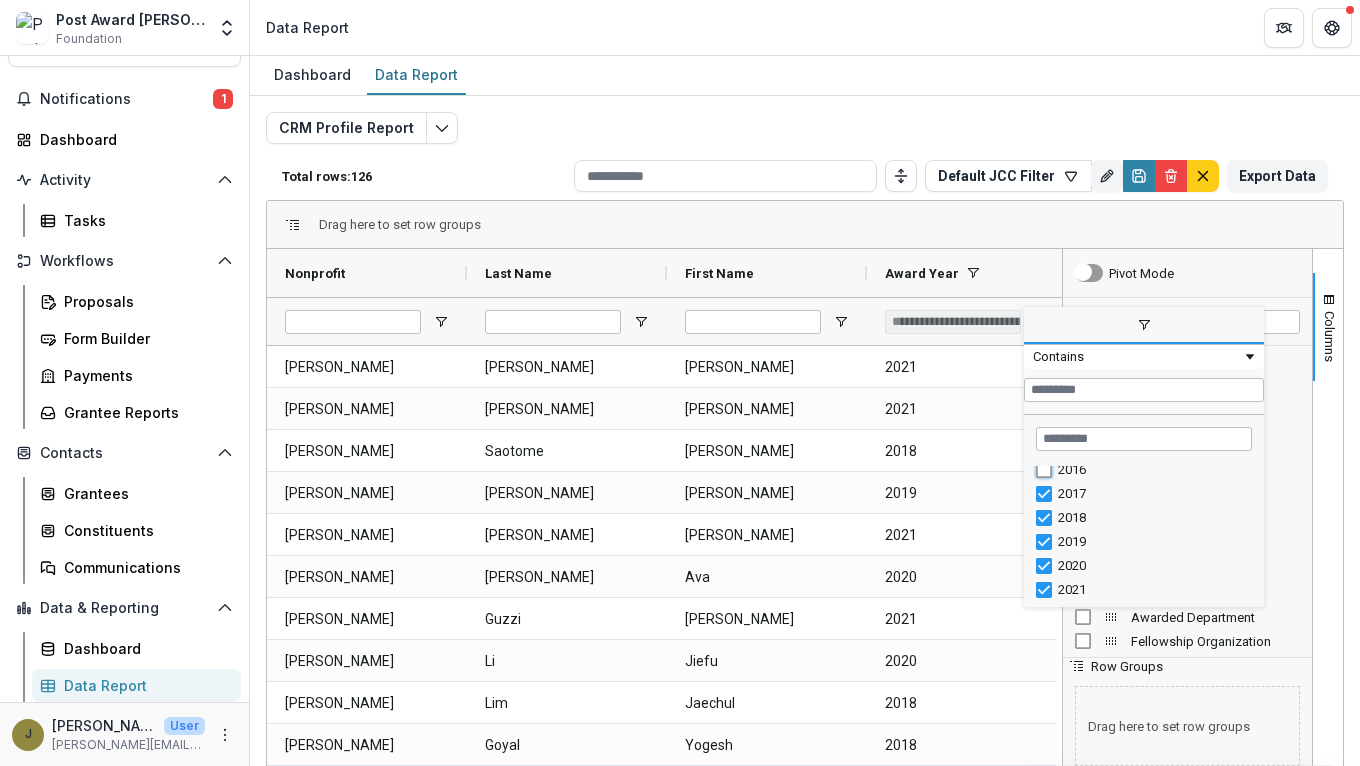 type on "**********" 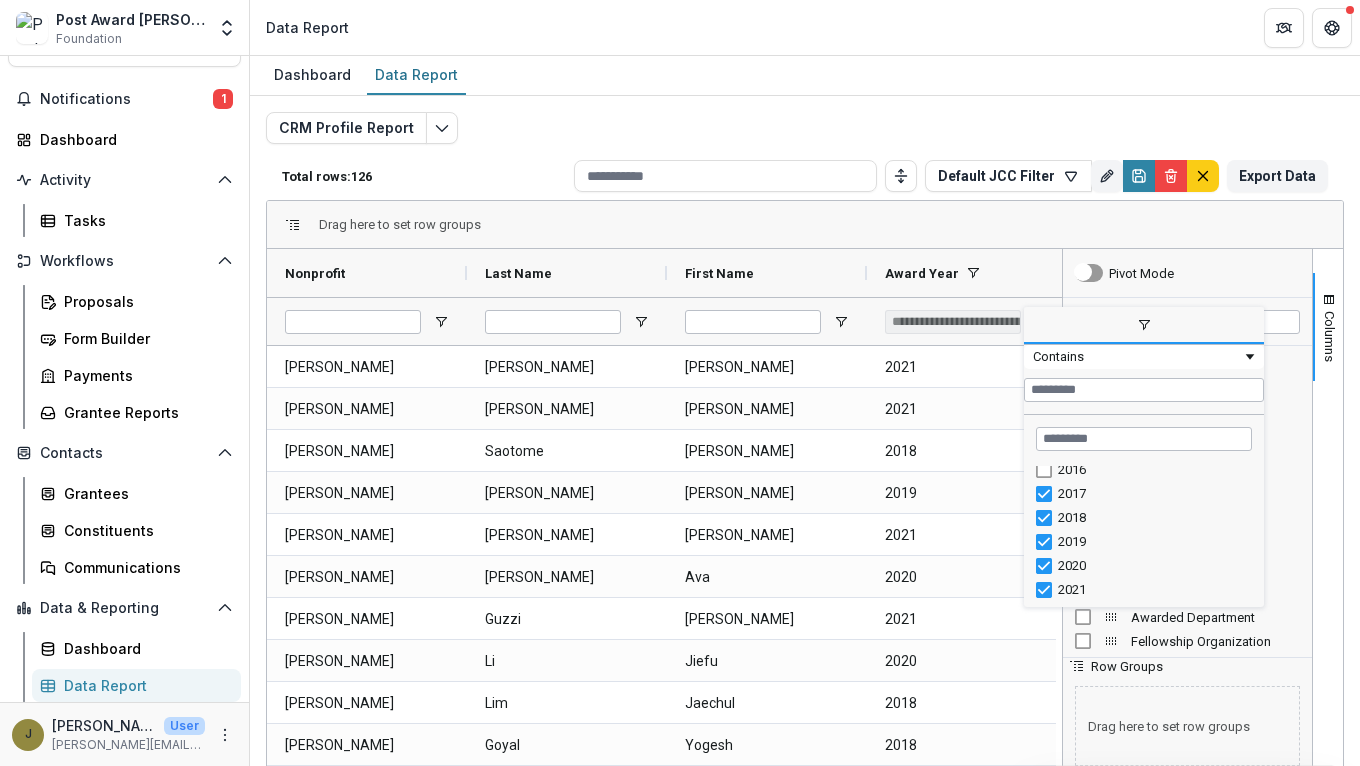 scroll, scrollTop: 1728, scrollLeft: 0, axis: vertical 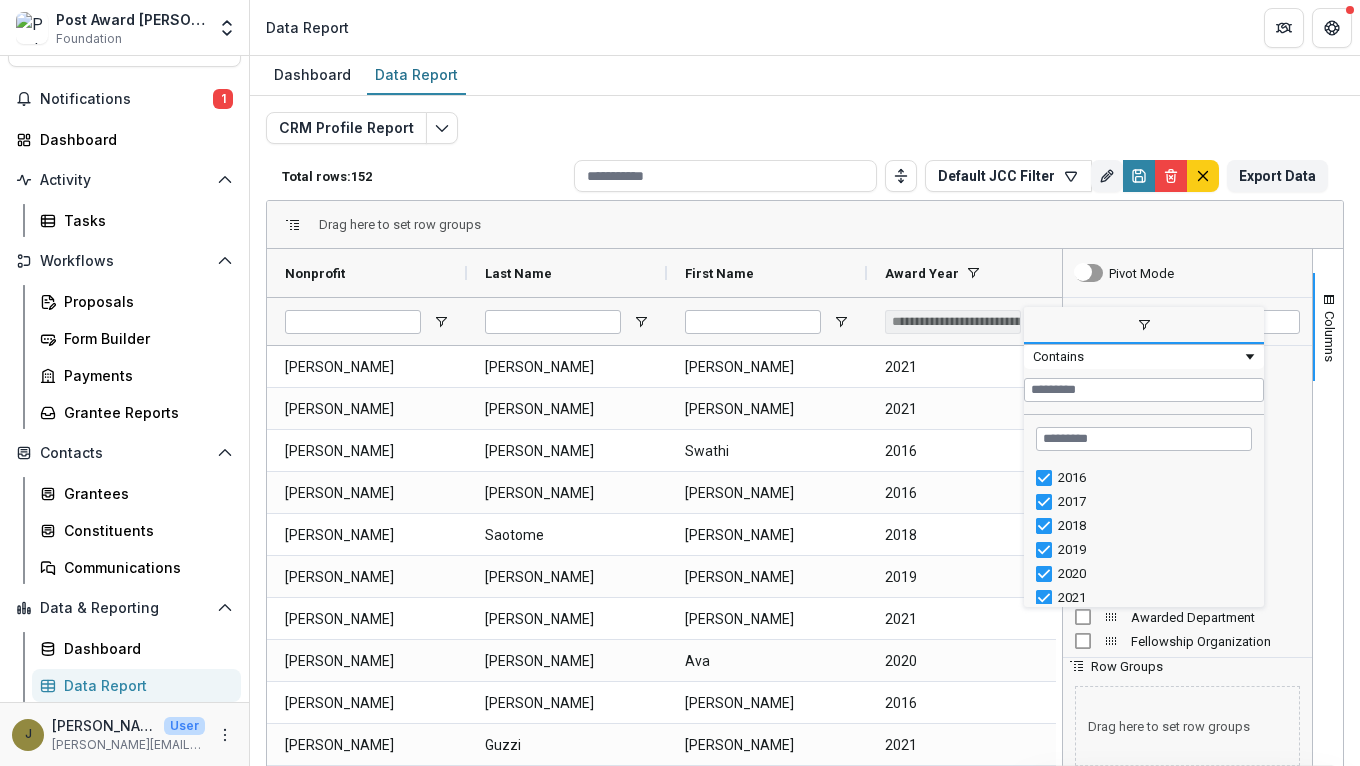 click at bounding box center (1144, 325) 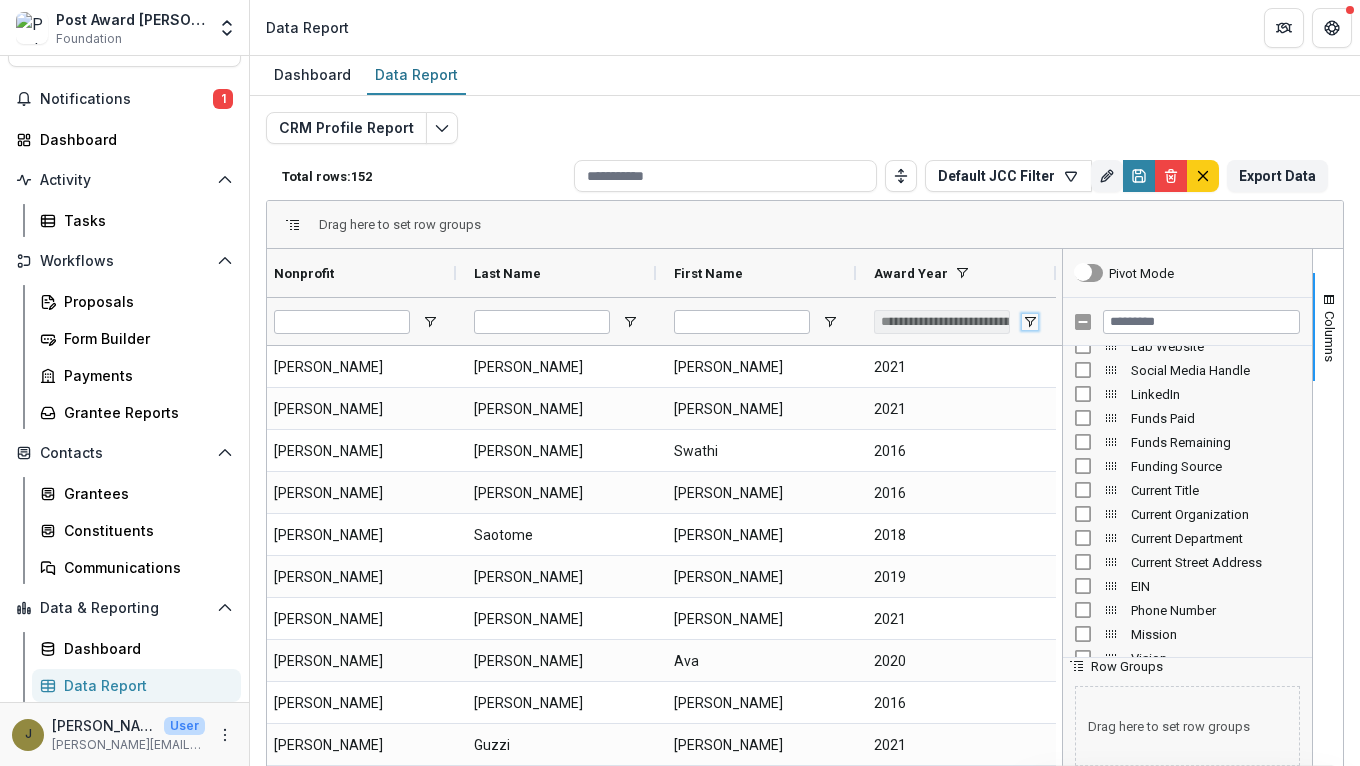 scroll, scrollTop: 824, scrollLeft: 0, axis: vertical 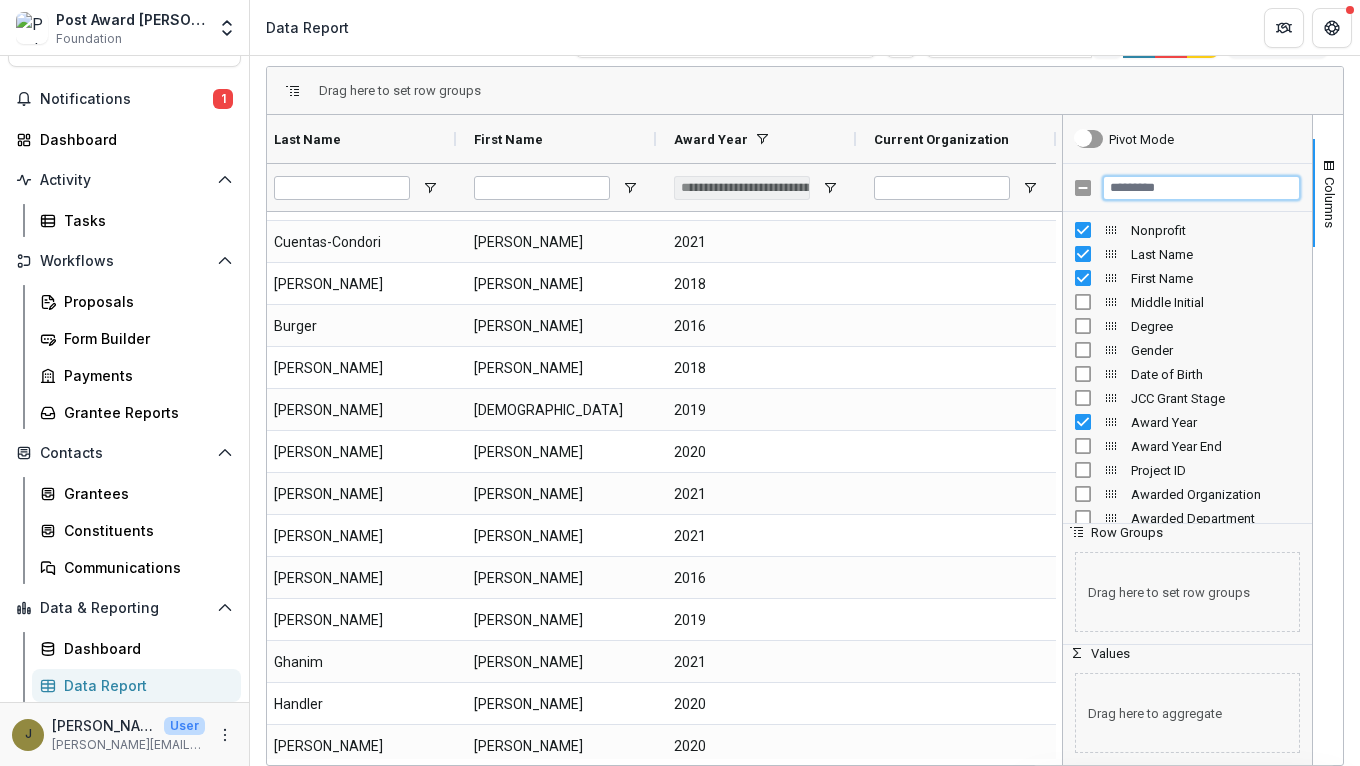 click at bounding box center (1201, 188) 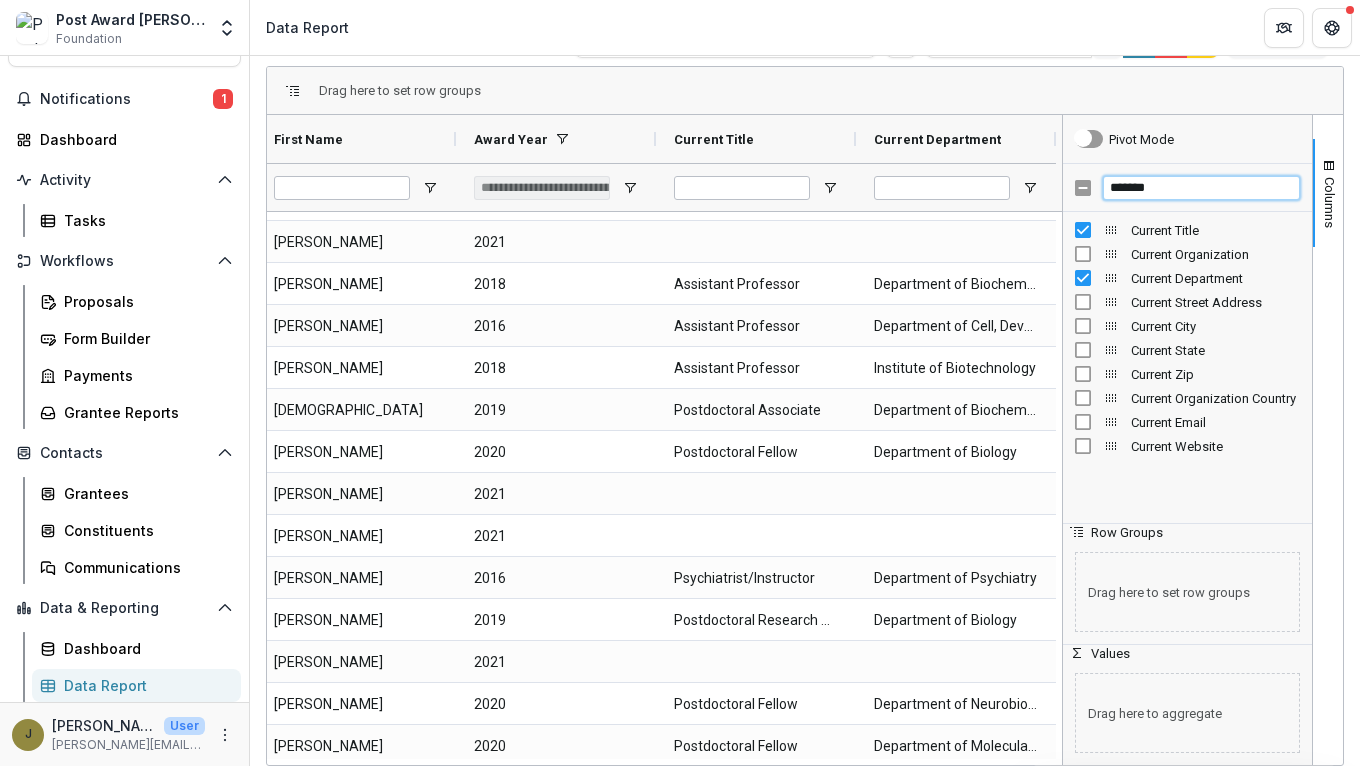 click on "*******" at bounding box center (1201, 188) 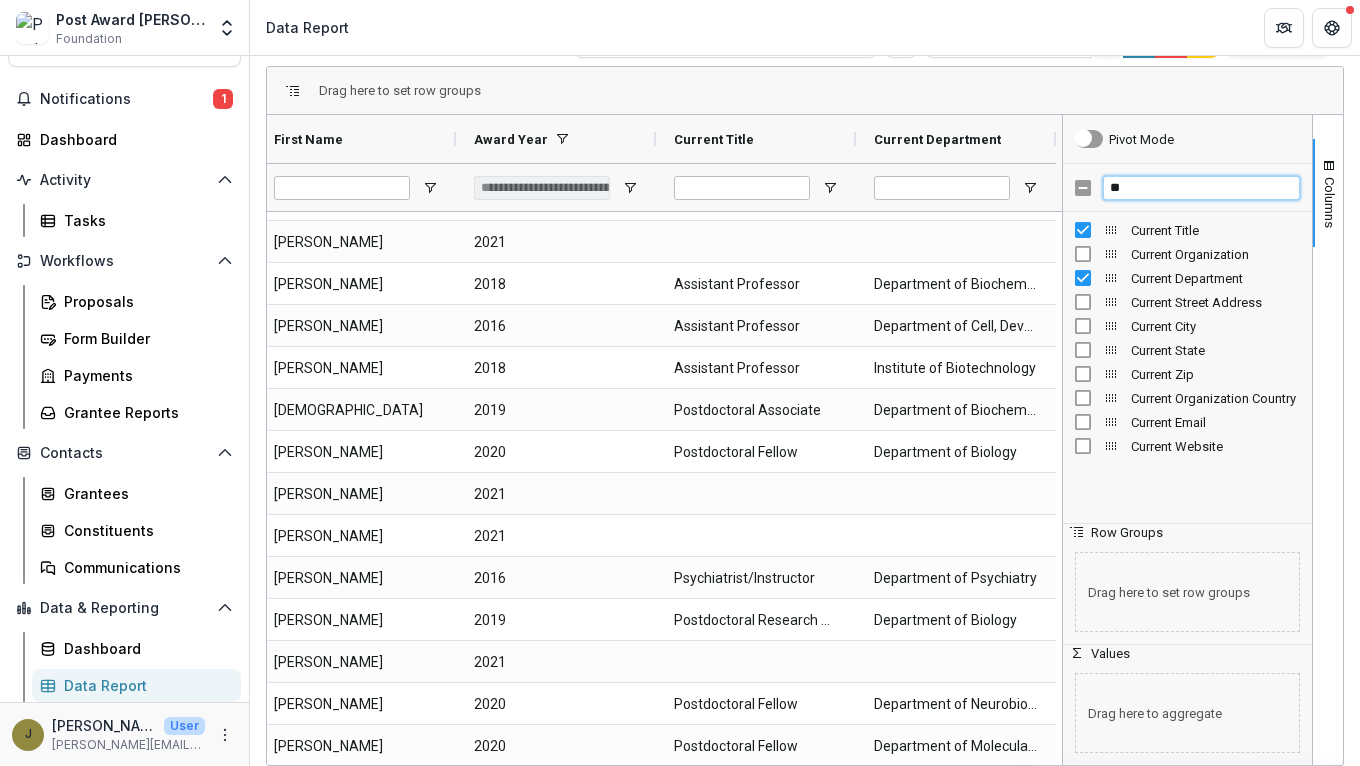 type on "*" 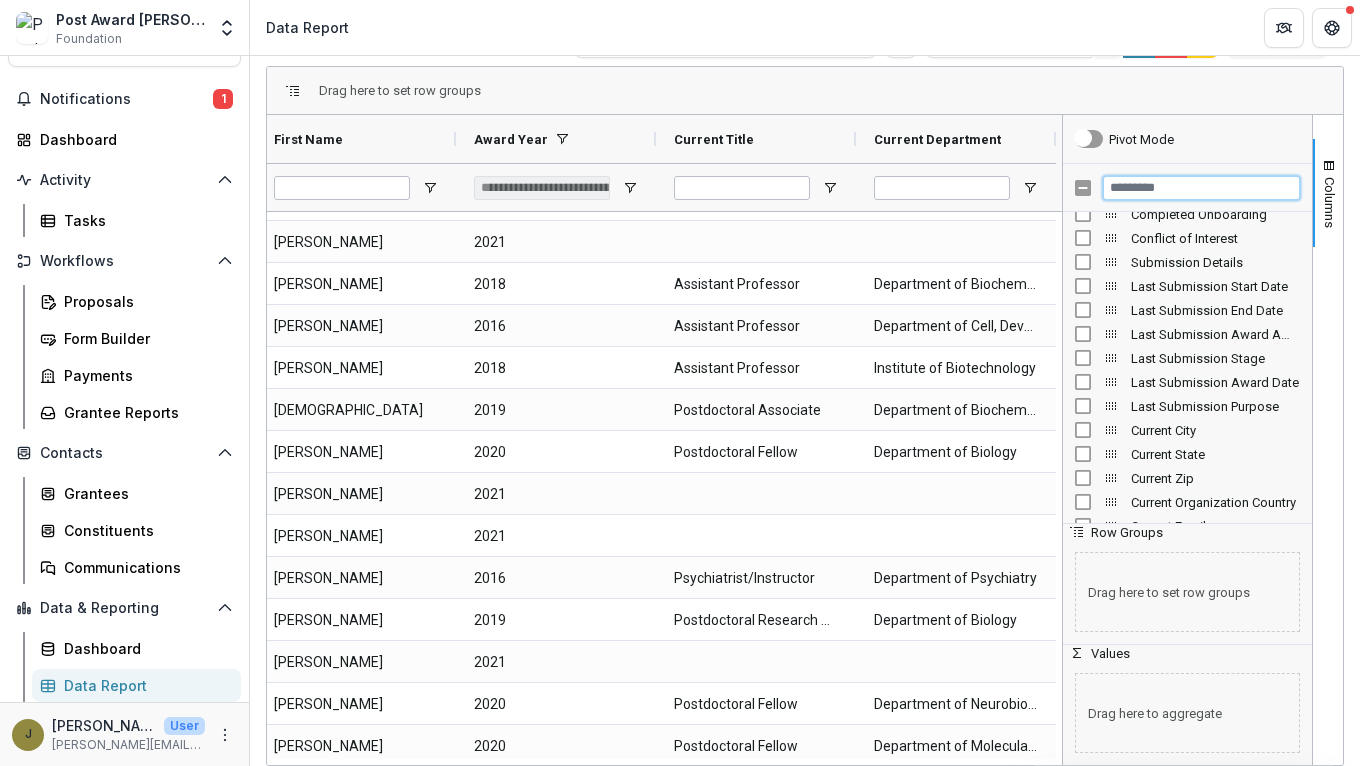 scroll, scrollTop: 1757, scrollLeft: 0, axis: vertical 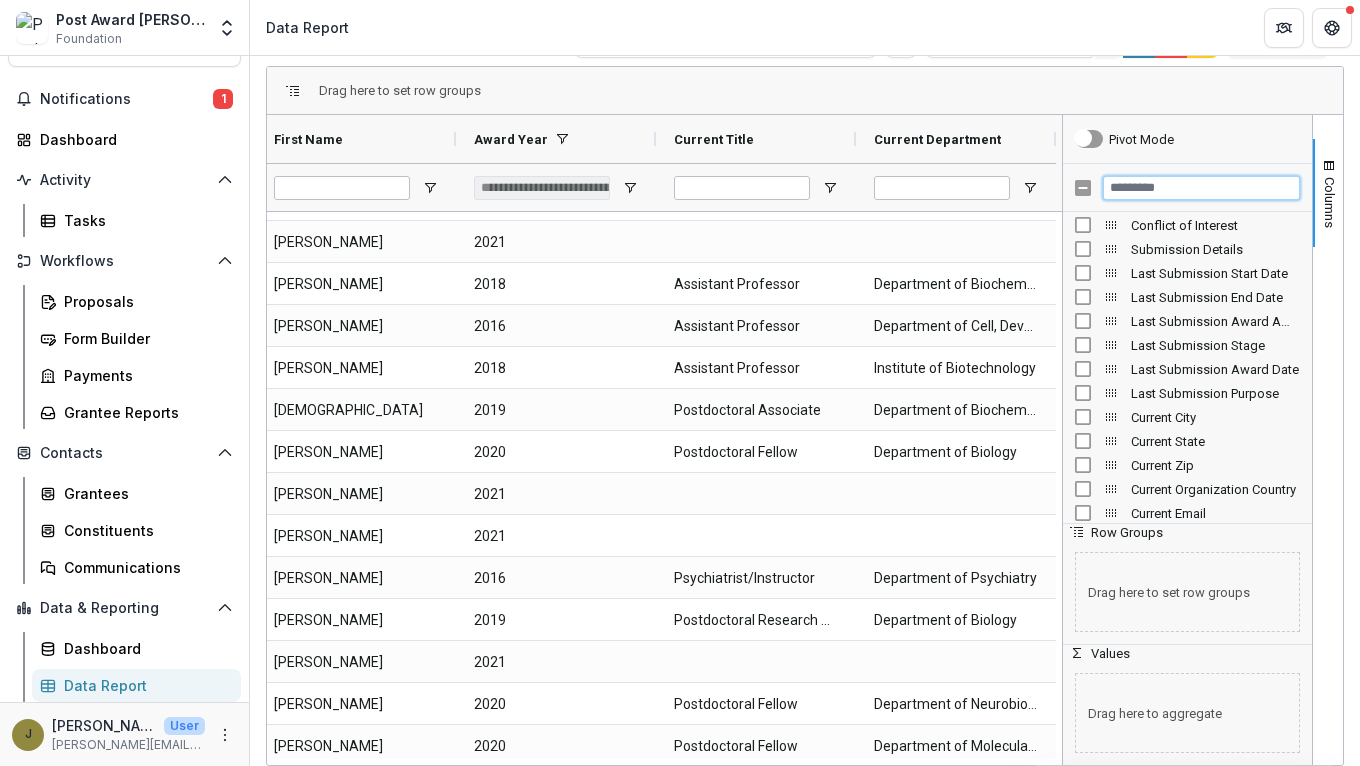 type 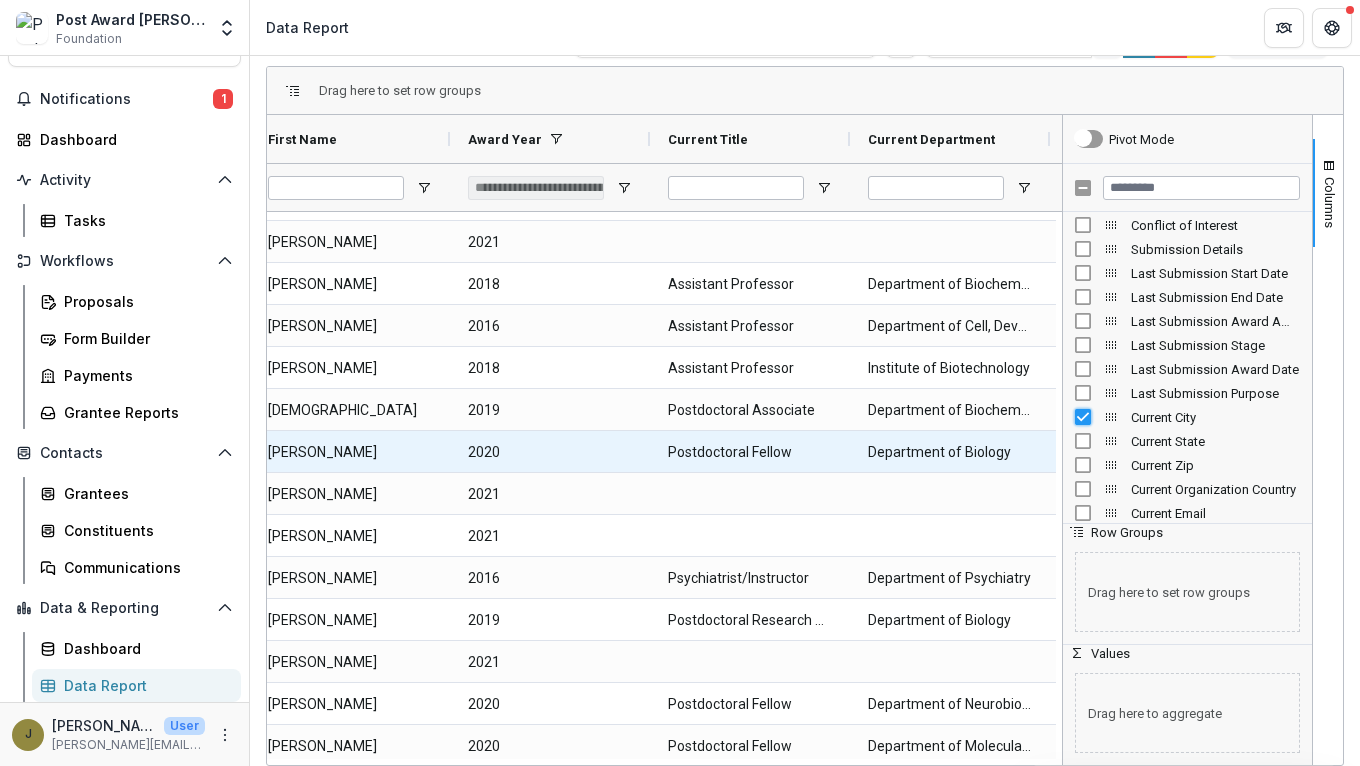 scroll, scrollTop: 0, scrollLeft: 456, axis: horizontal 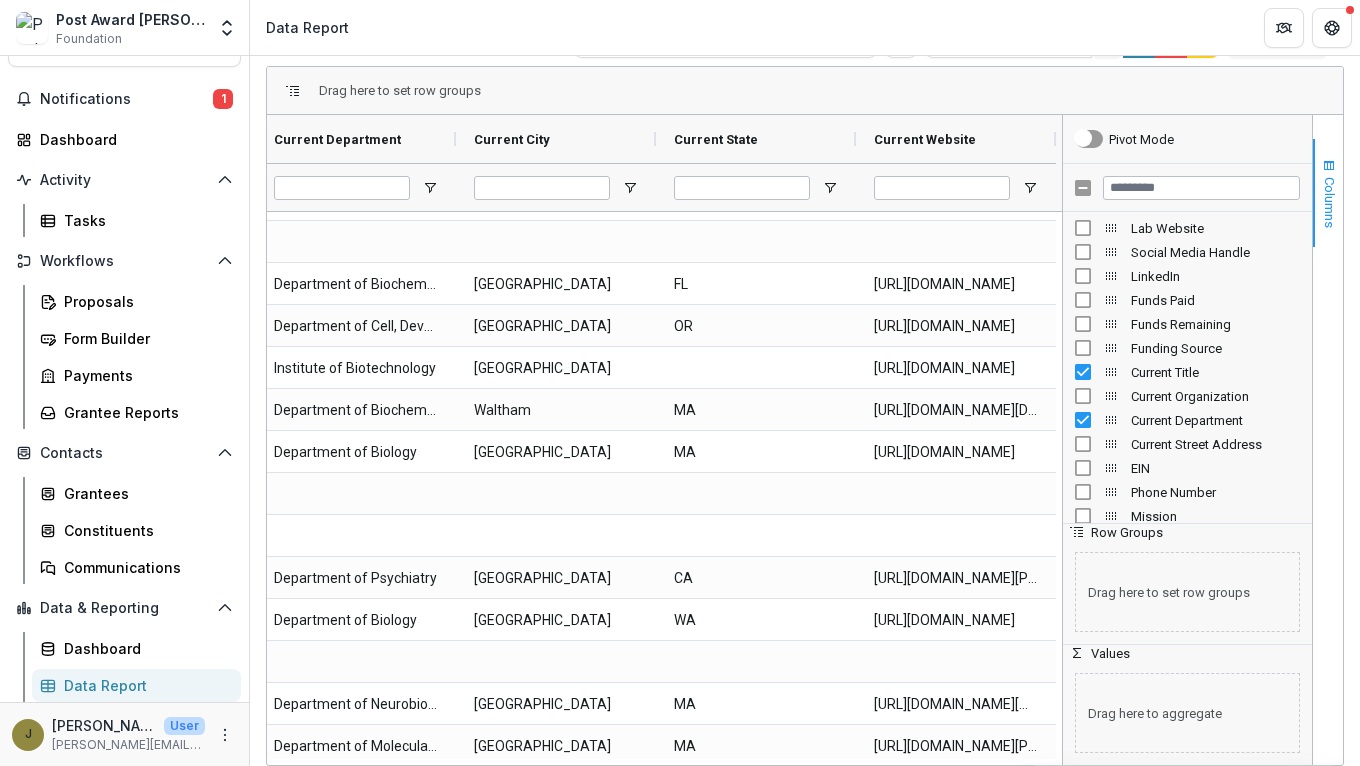 click on "Columns" at bounding box center (1329, 202) 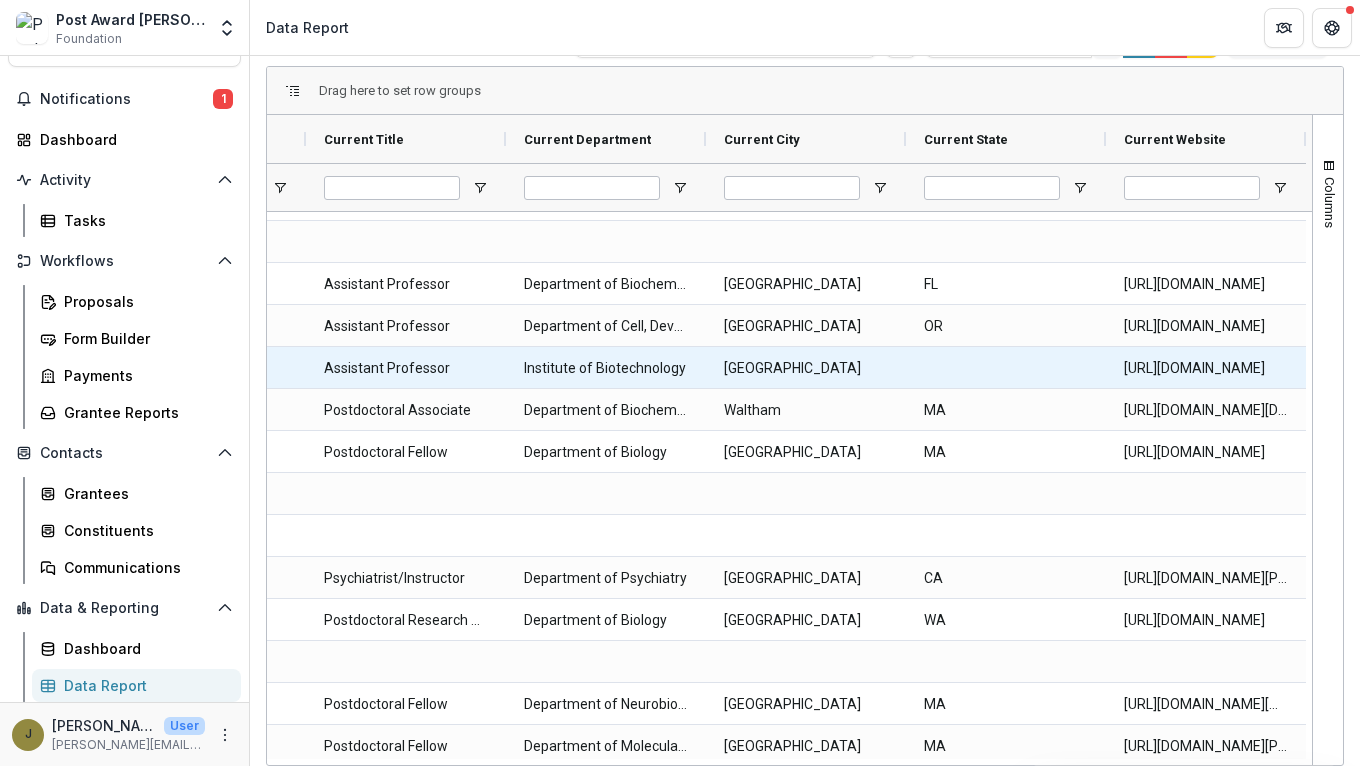 scroll, scrollTop: 0, scrollLeft: 479, axis: horizontal 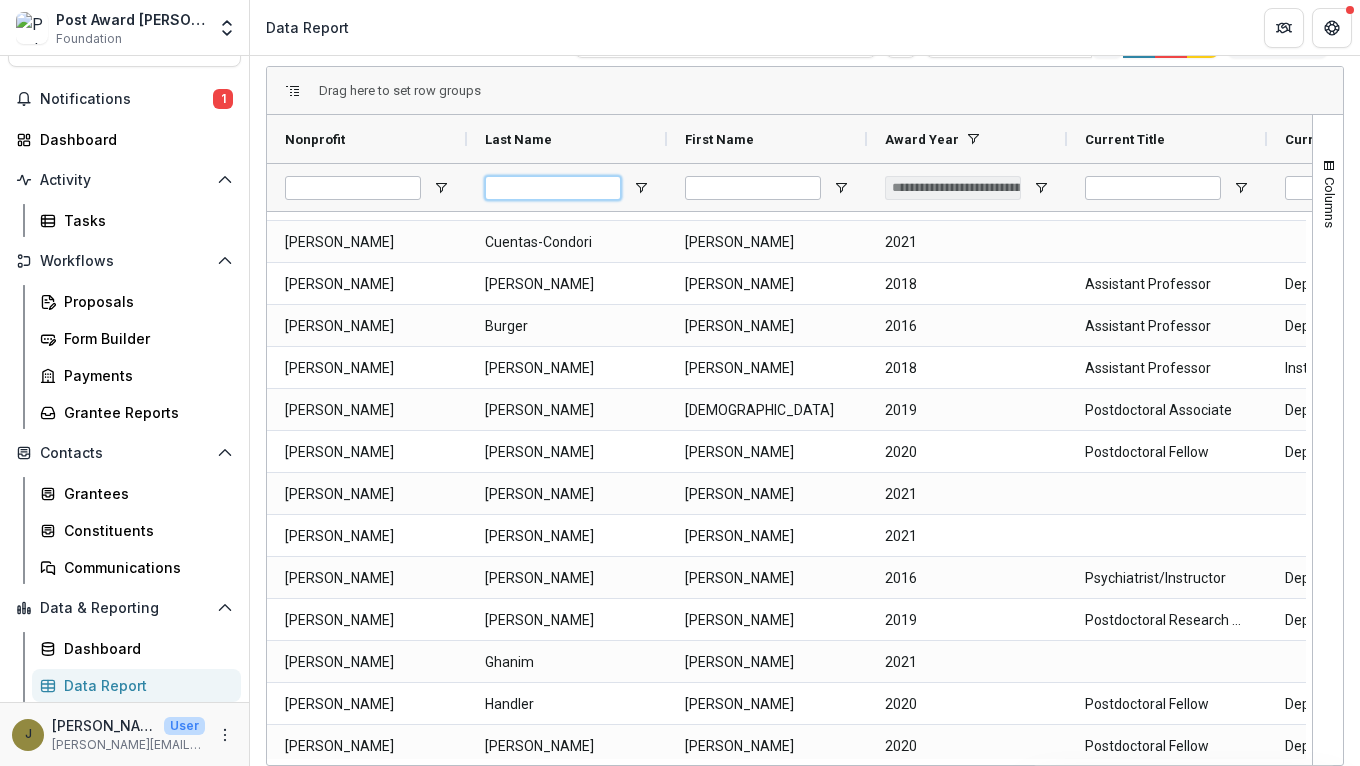 click at bounding box center (553, 188) 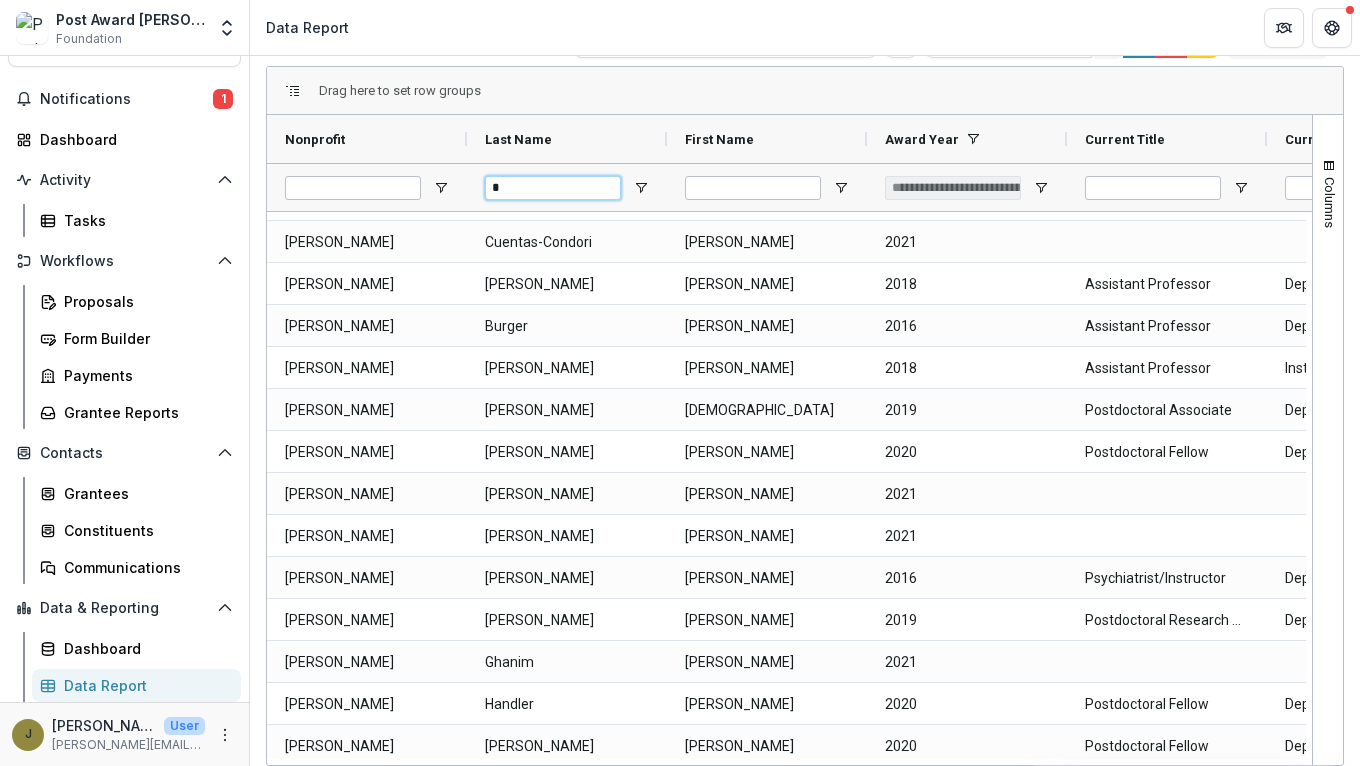 type on "**" 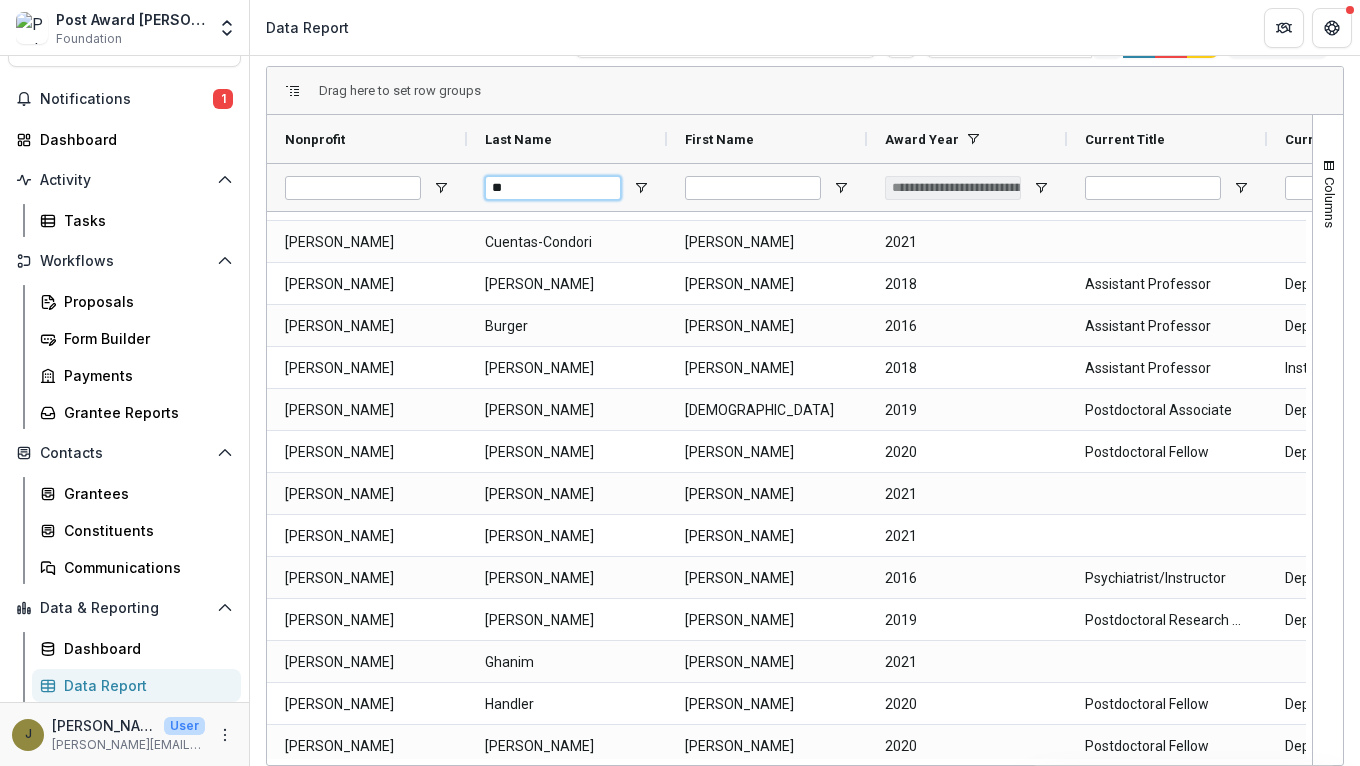 type on "**********" 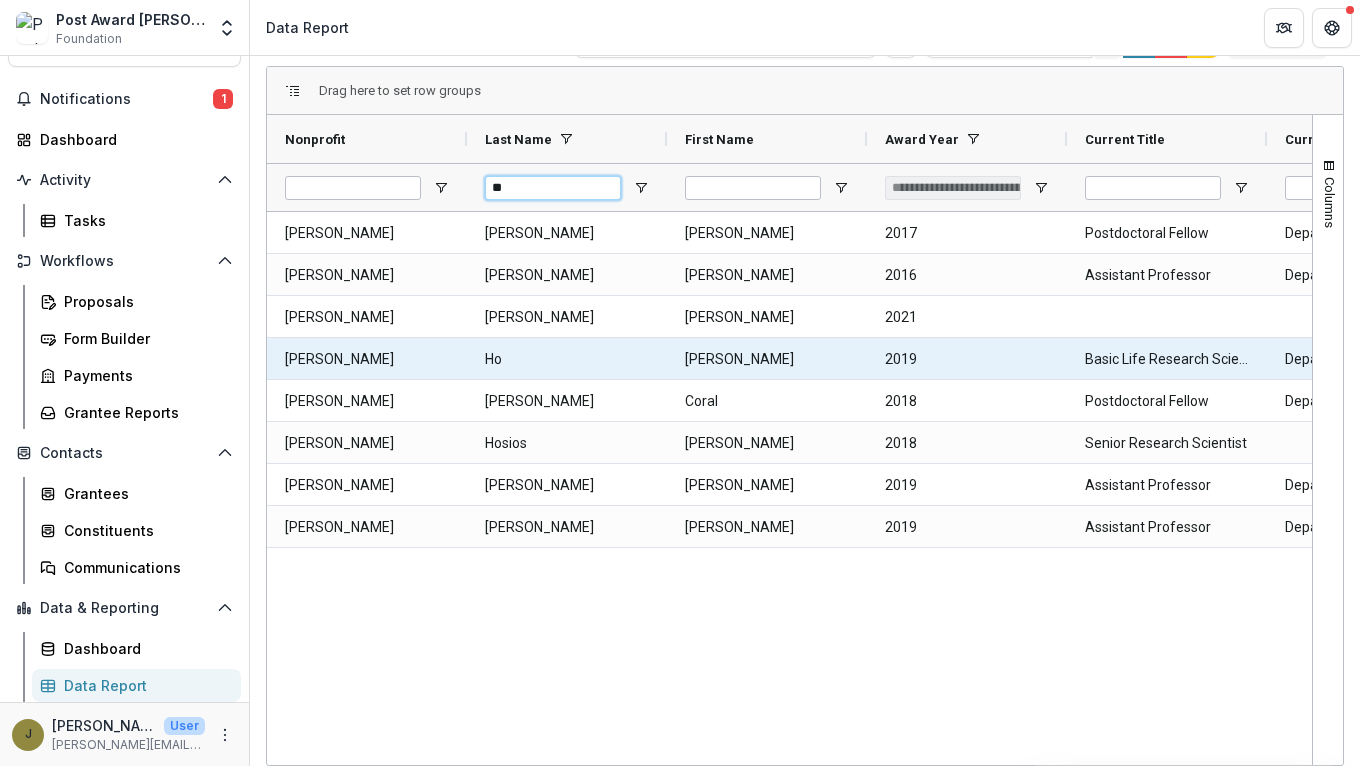 scroll, scrollTop: 0, scrollLeft: 42, axis: horizontal 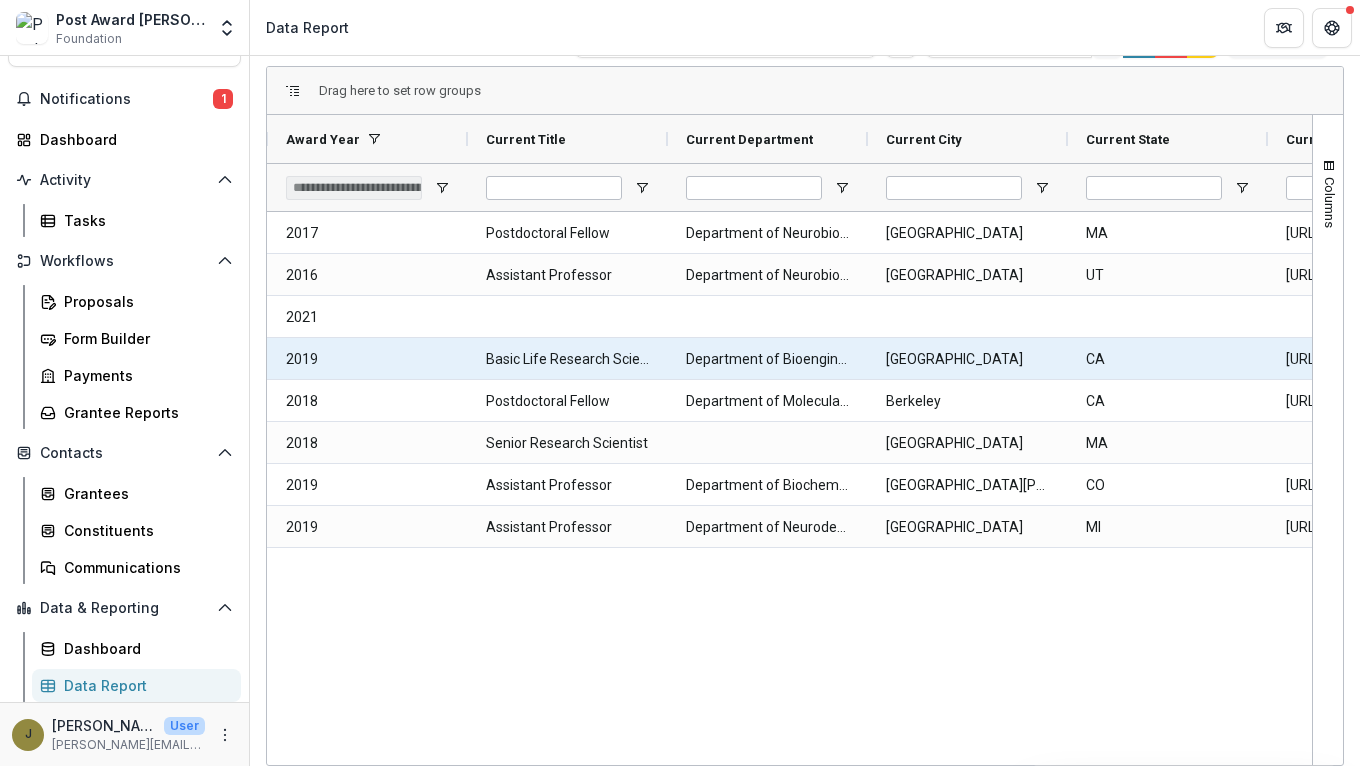type on "**" 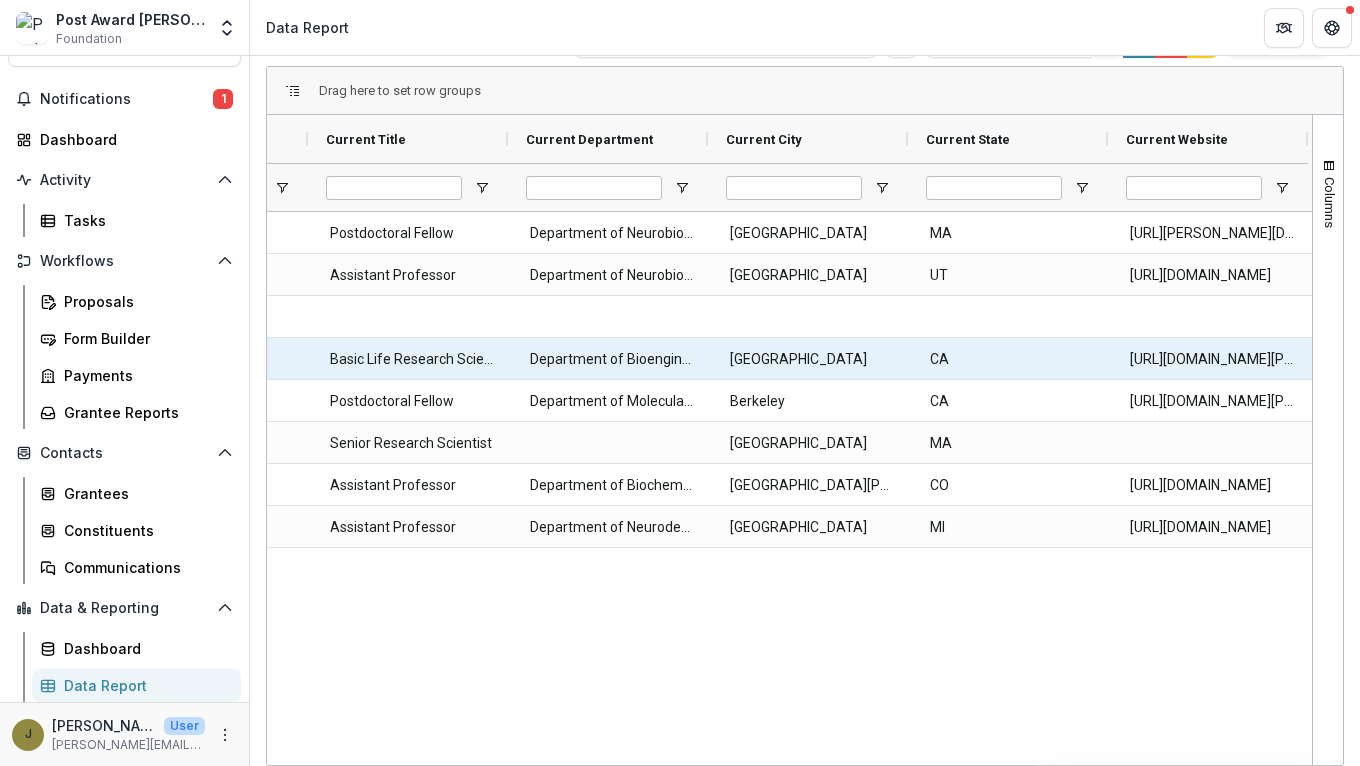 click on "[URL][DOMAIN_NAME][PERSON_NAME]" at bounding box center [1212, 359] 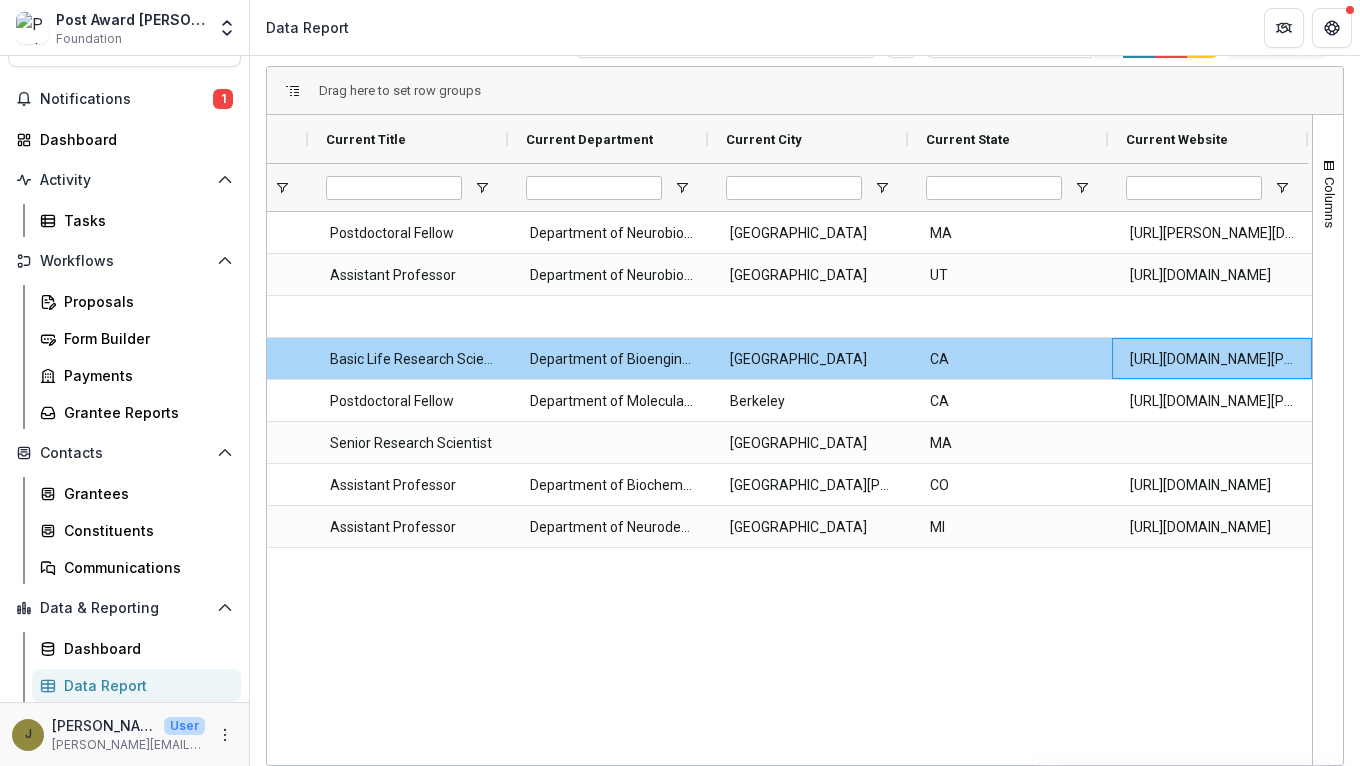 click on "[URL][DOMAIN_NAME][PERSON_NAME]" at bounding box center [1212, 359] 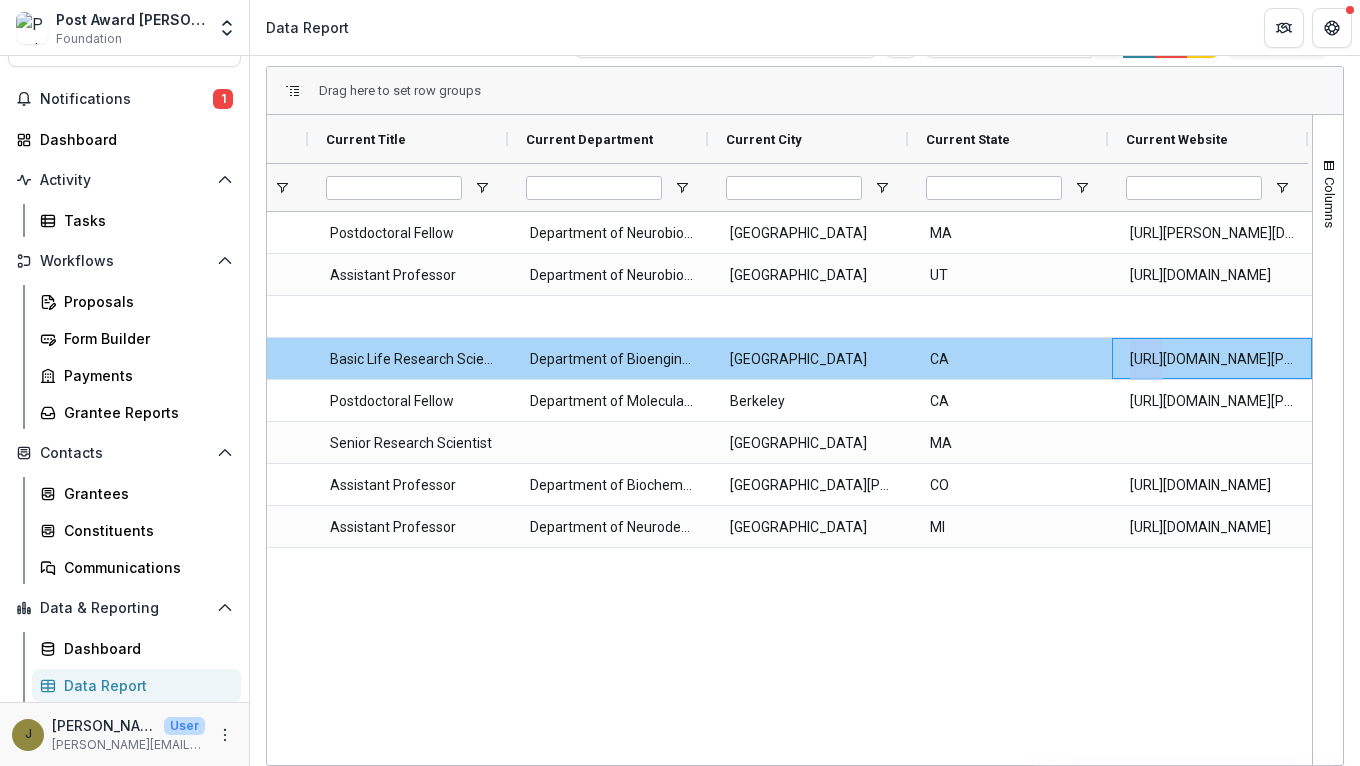 click on "[URL][DOMAIN_NAME][PERSON_NAME]" at bounding box center (1212, 359) 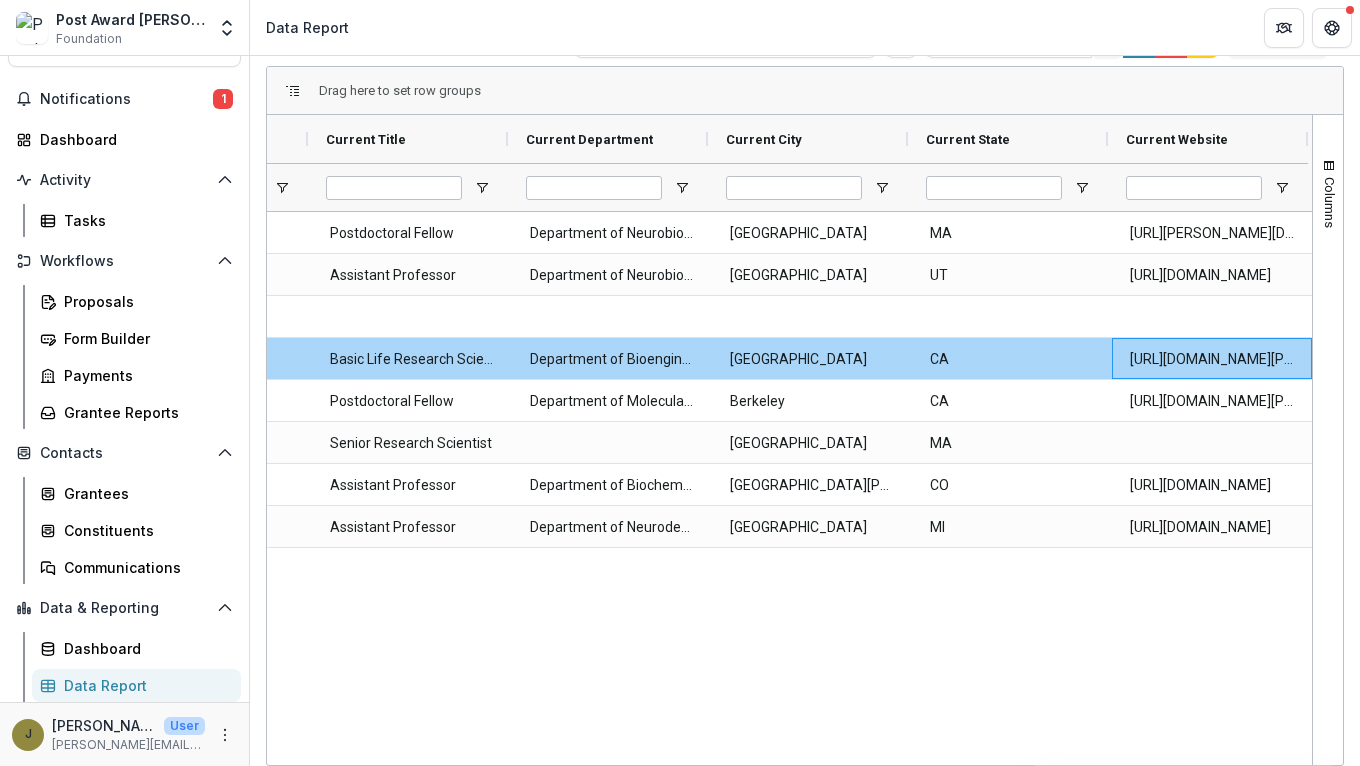 drag, startPoint x: 1127, startPoint y: 353, endPoint x: 1284, endPoint y: 354, distance: 157.00319 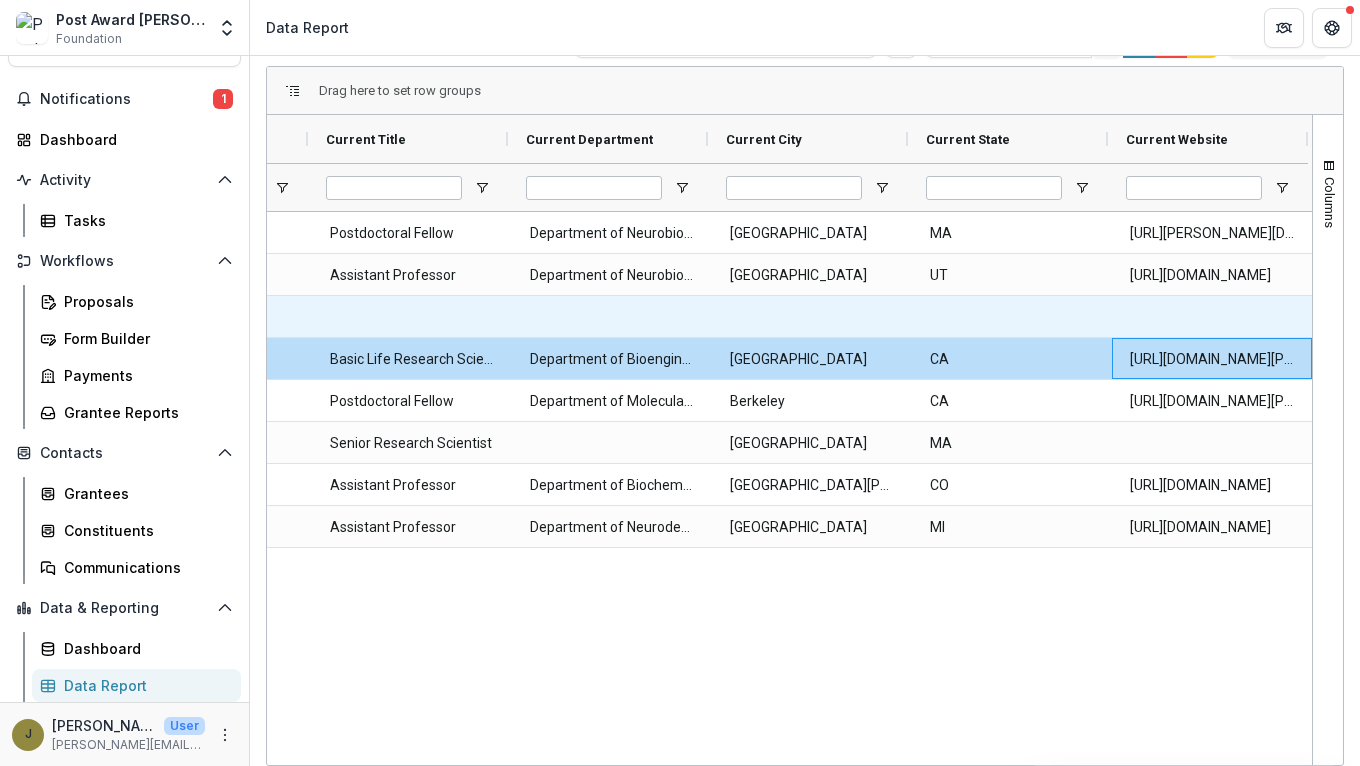 scroll, scrollTop: 0, scrollLeft: 0, axis: both 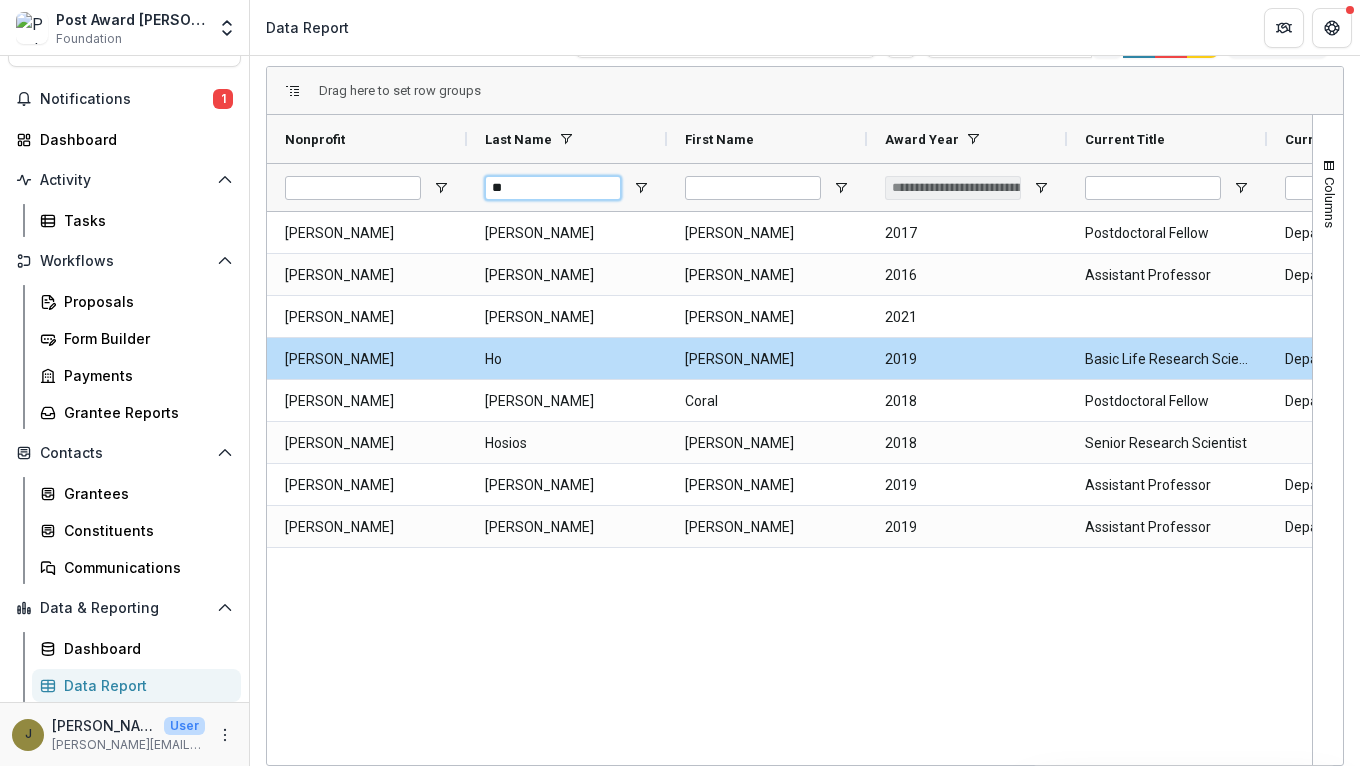 click on "**" at bounding box center [553, 188] 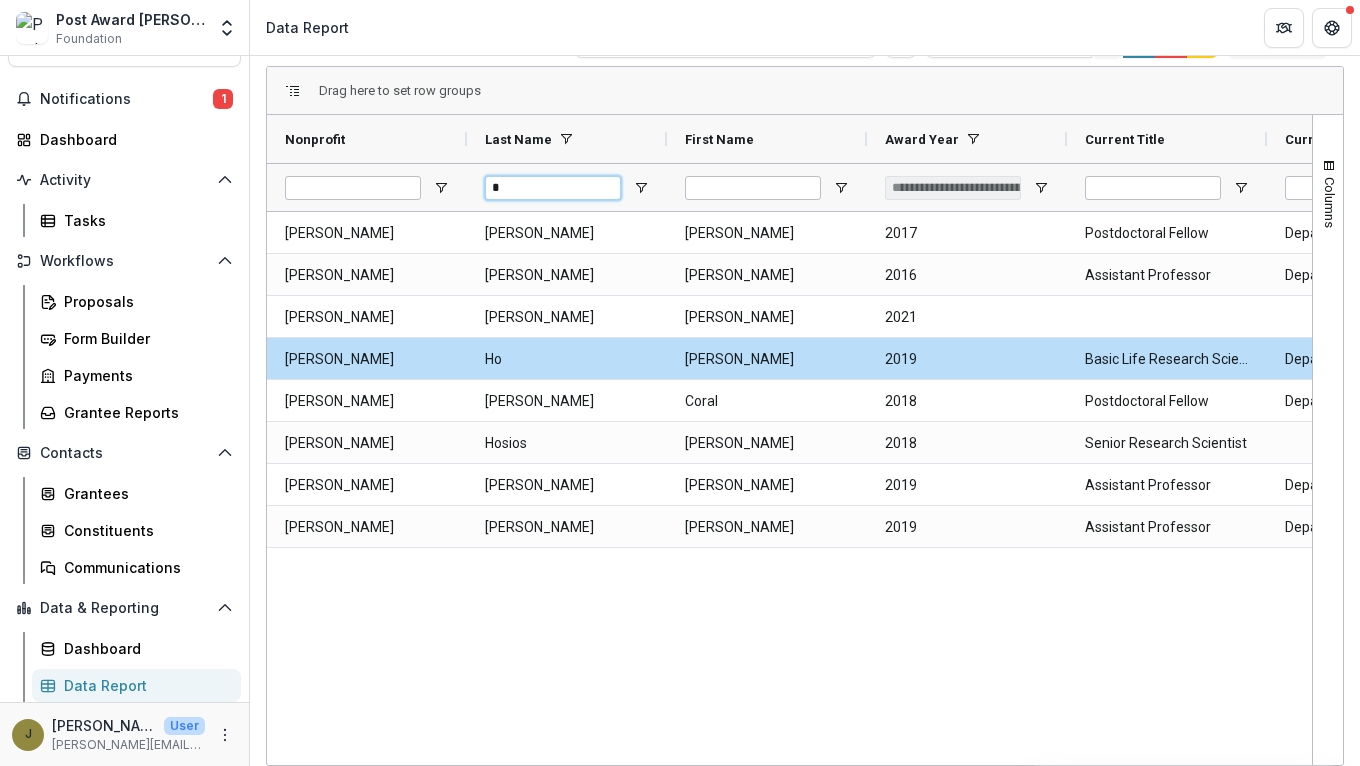 type 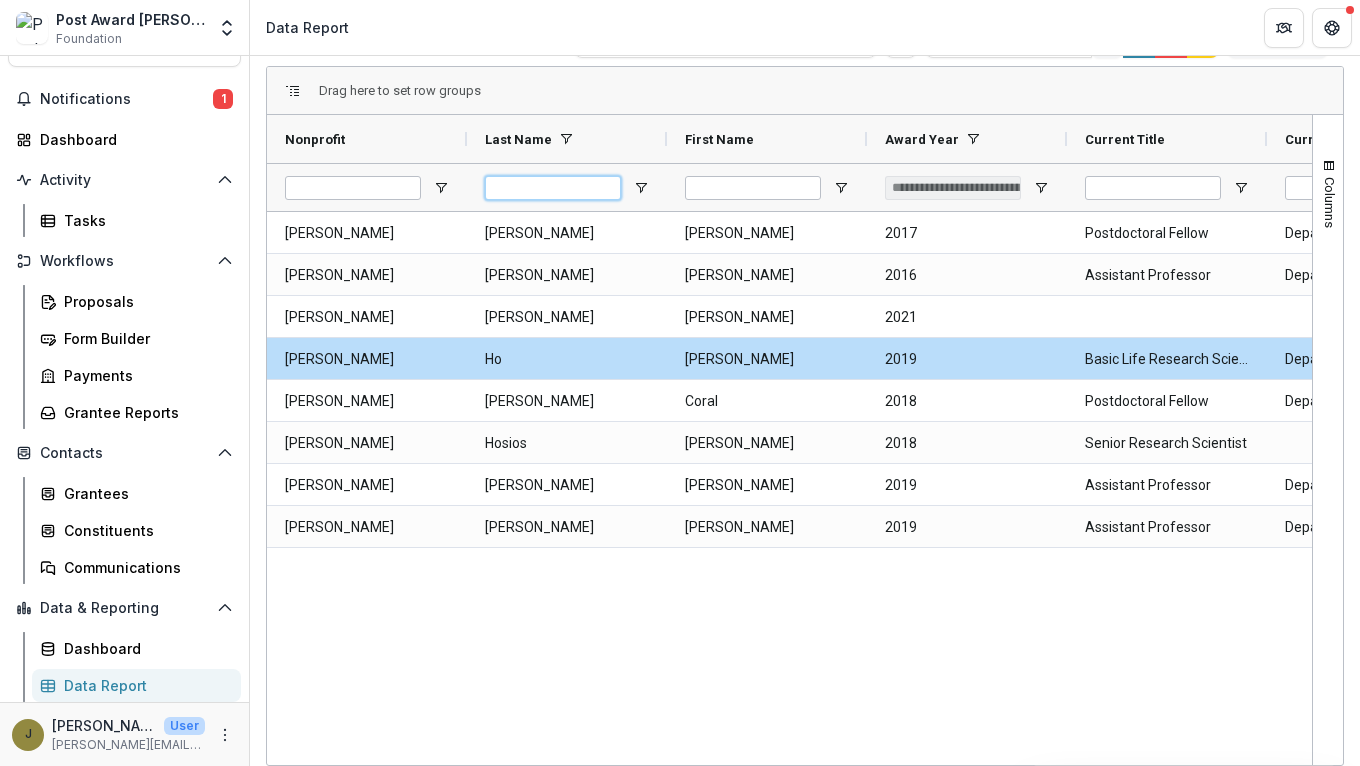 type on "**********" 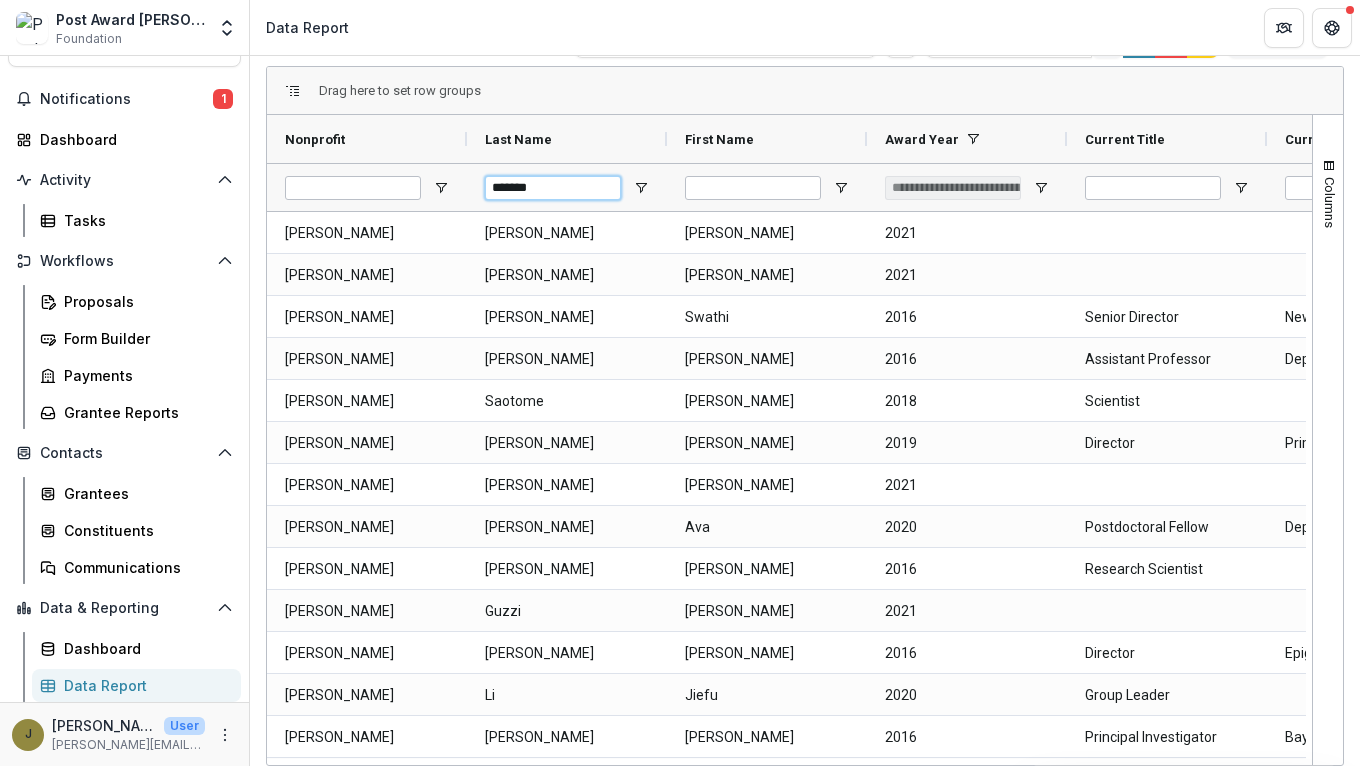 type on "********" 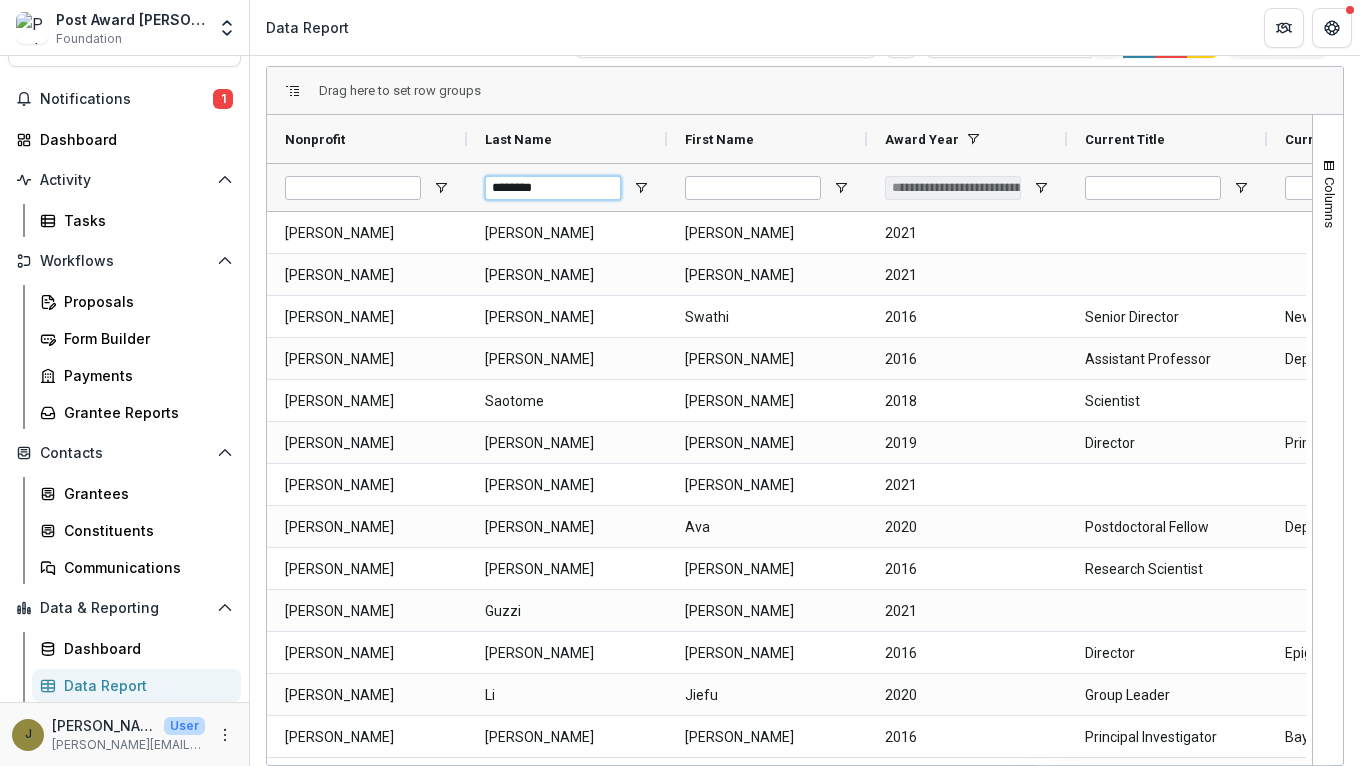 type on "********" 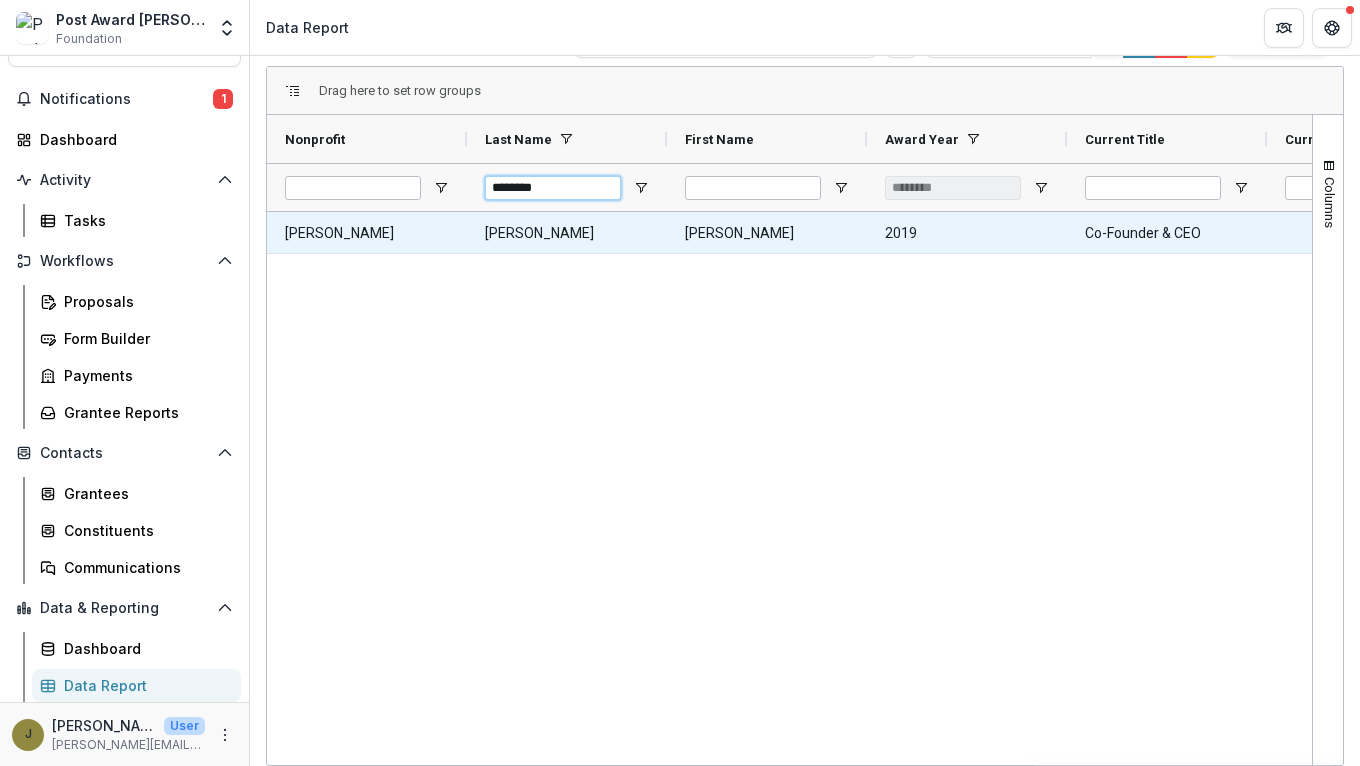 scroll, scrollTop: 0, scrollLeft: 60, axis: horizontal 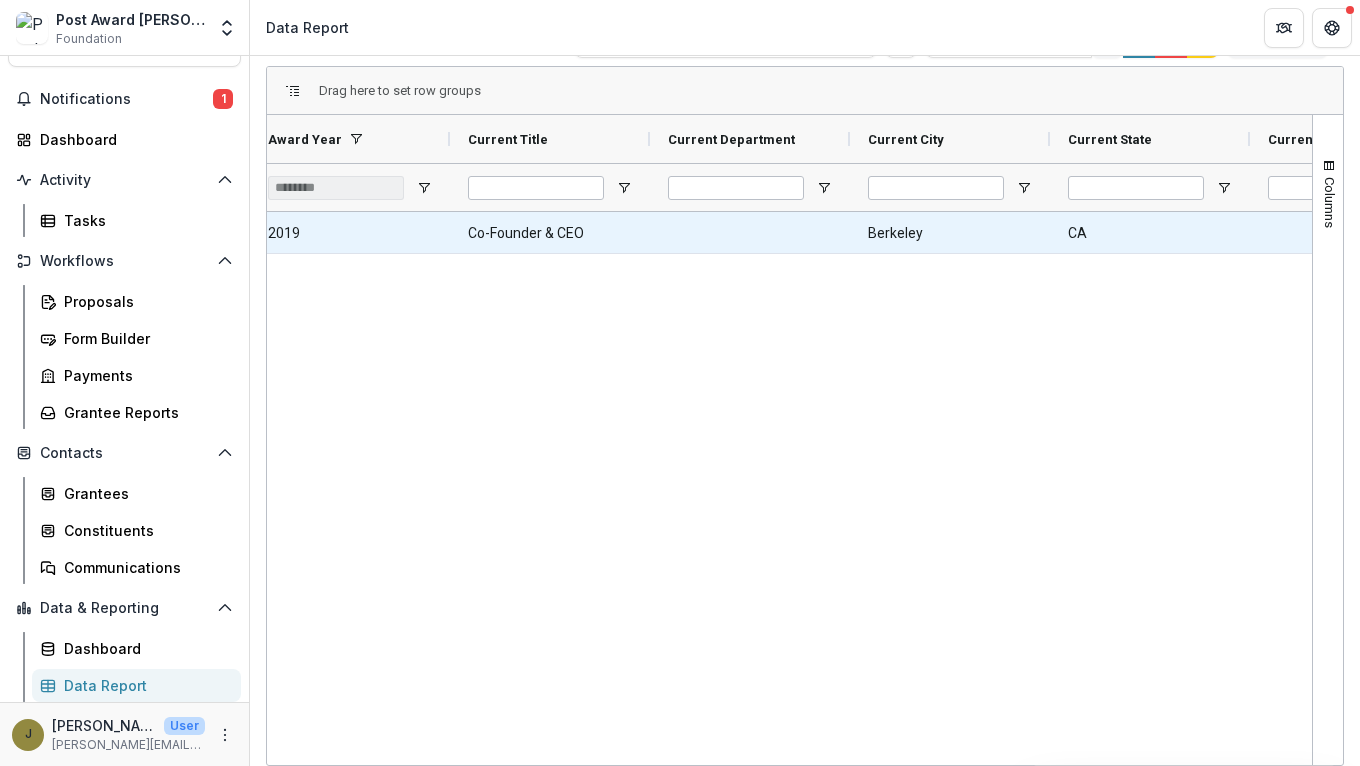 type on "********" 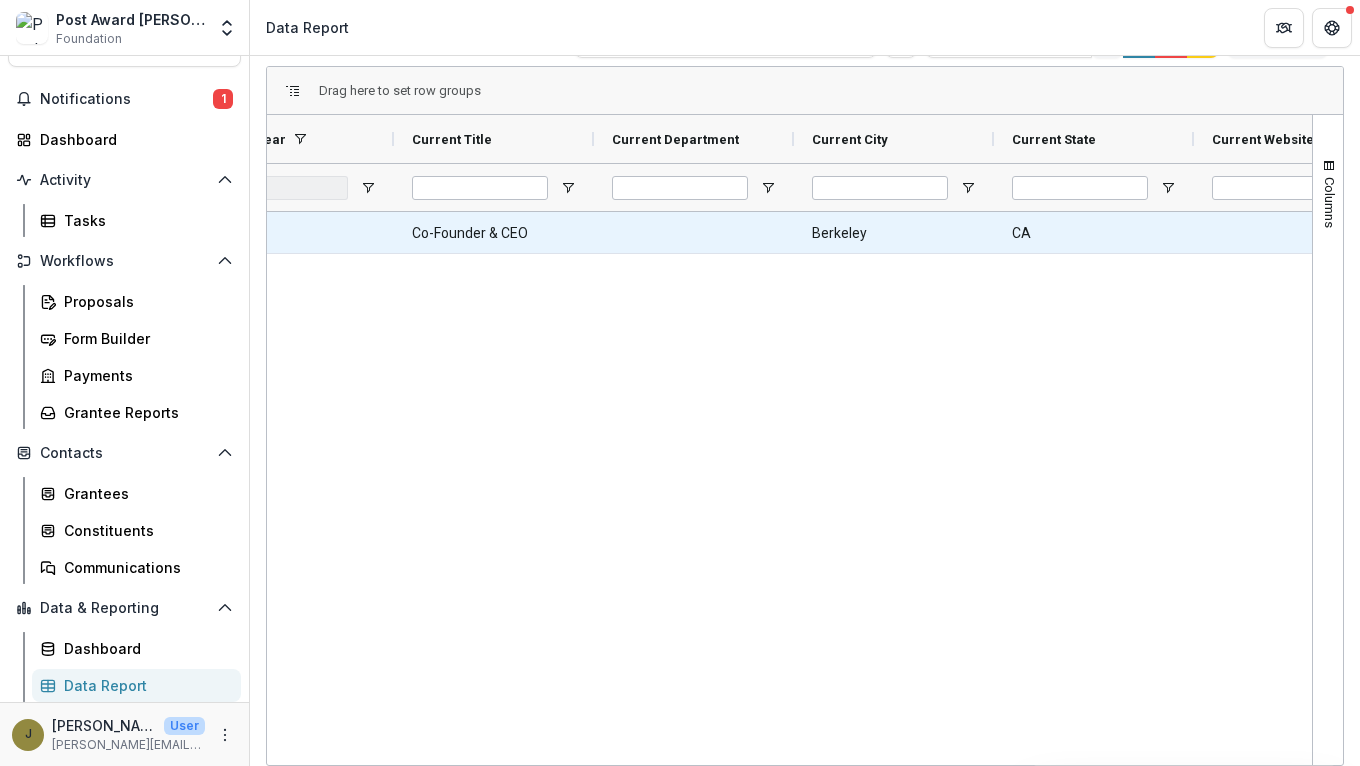 scroll, scrollTop: 0, scrollLeft: 761, axis: horizontal 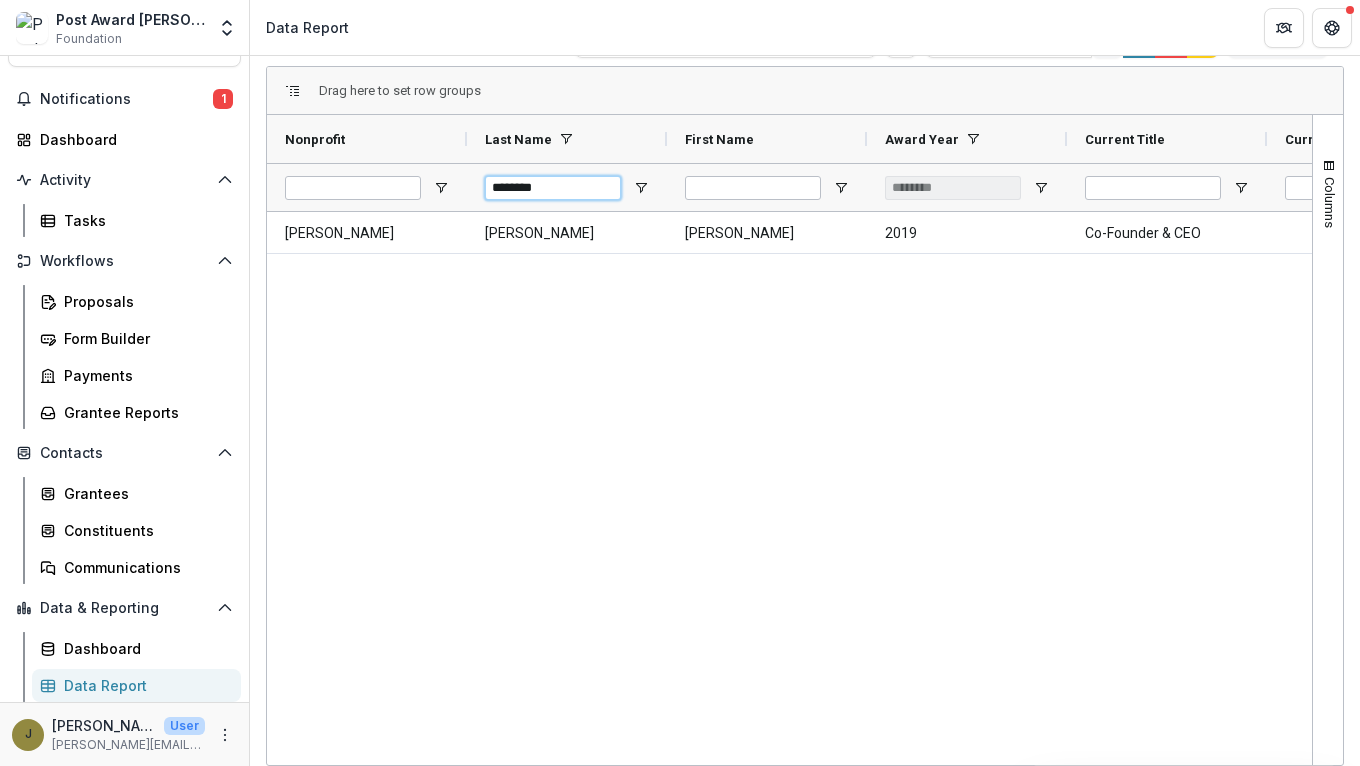 drag, startPoint x: 572, startPoint y: 182, endPoint x: 333, endPoint y: 160, distance: 240.01042 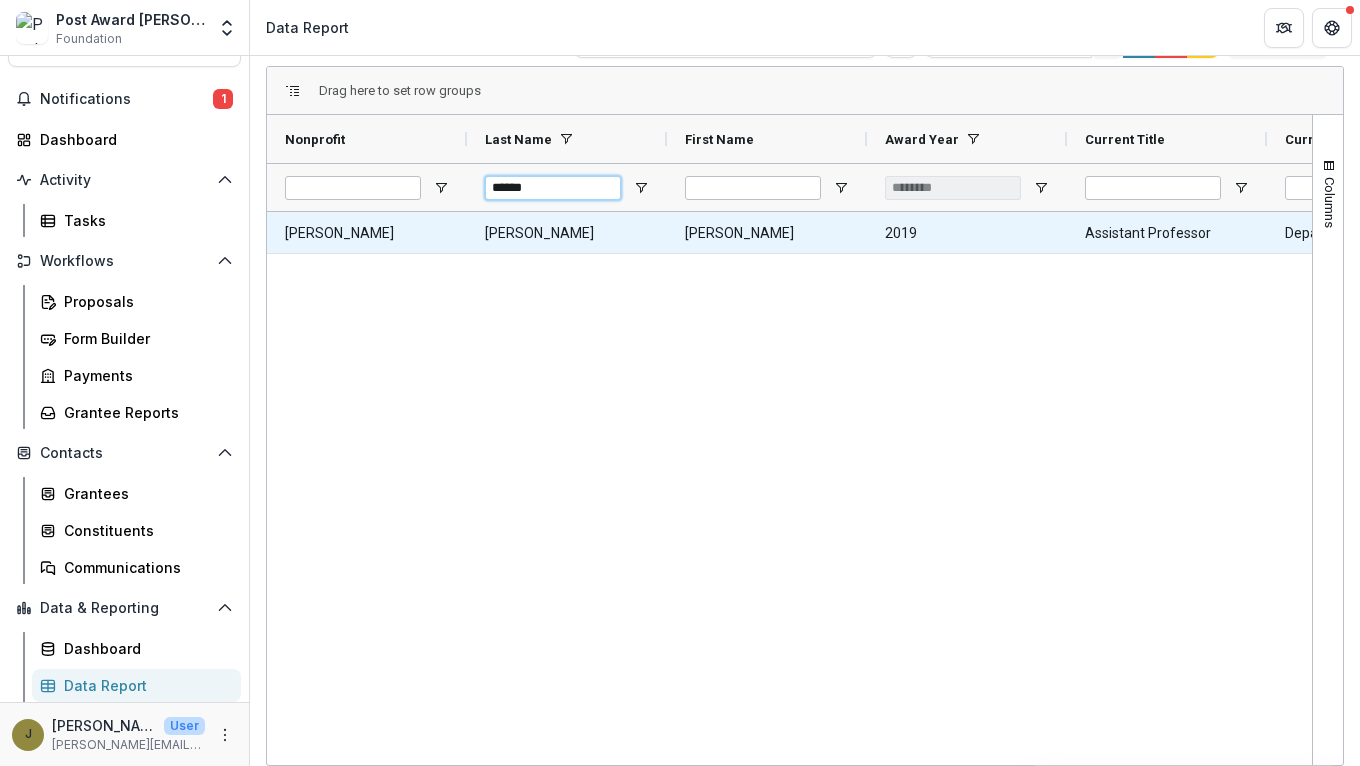 type on "******" 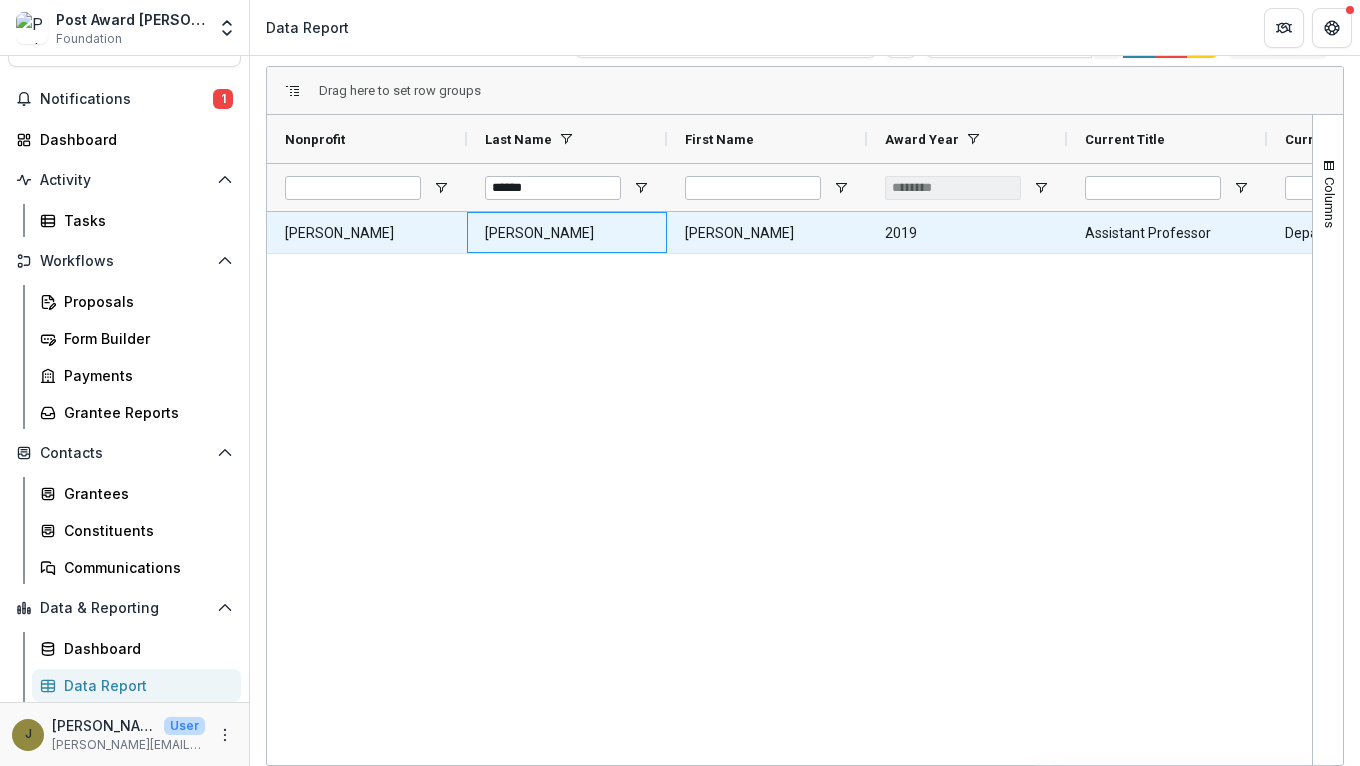 click on "[PERSON_NAME]" at bounding box center [567, 232] 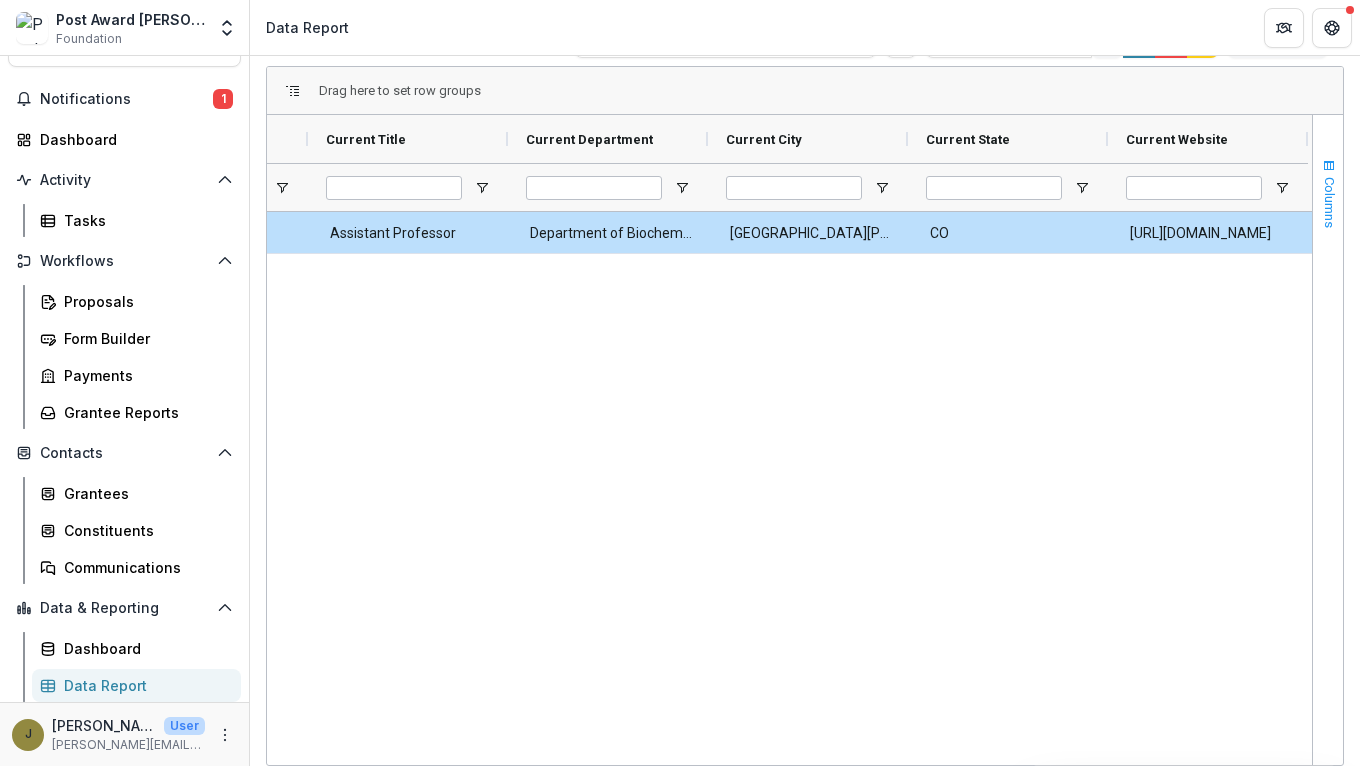 click at bounding box center (1329, 166) 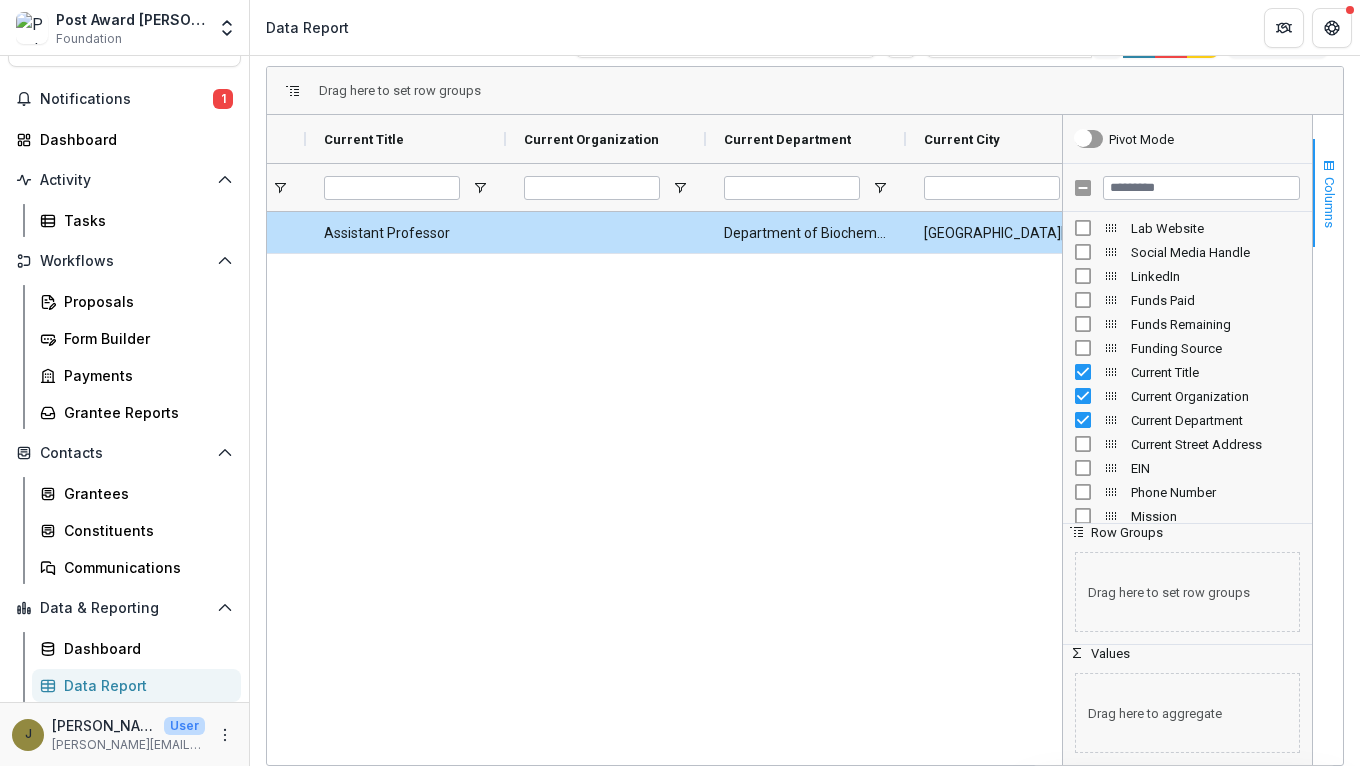click at bounding box center (1329, 166) 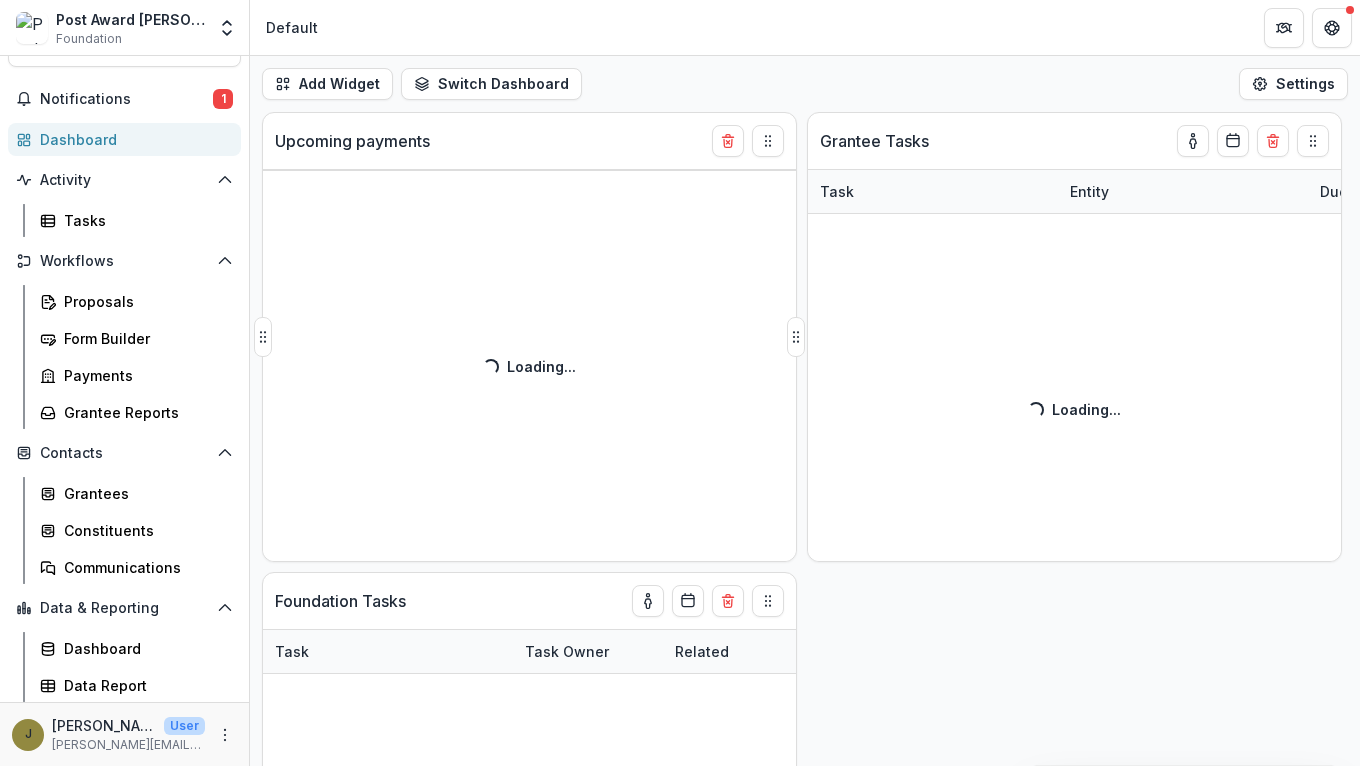 select on "******" 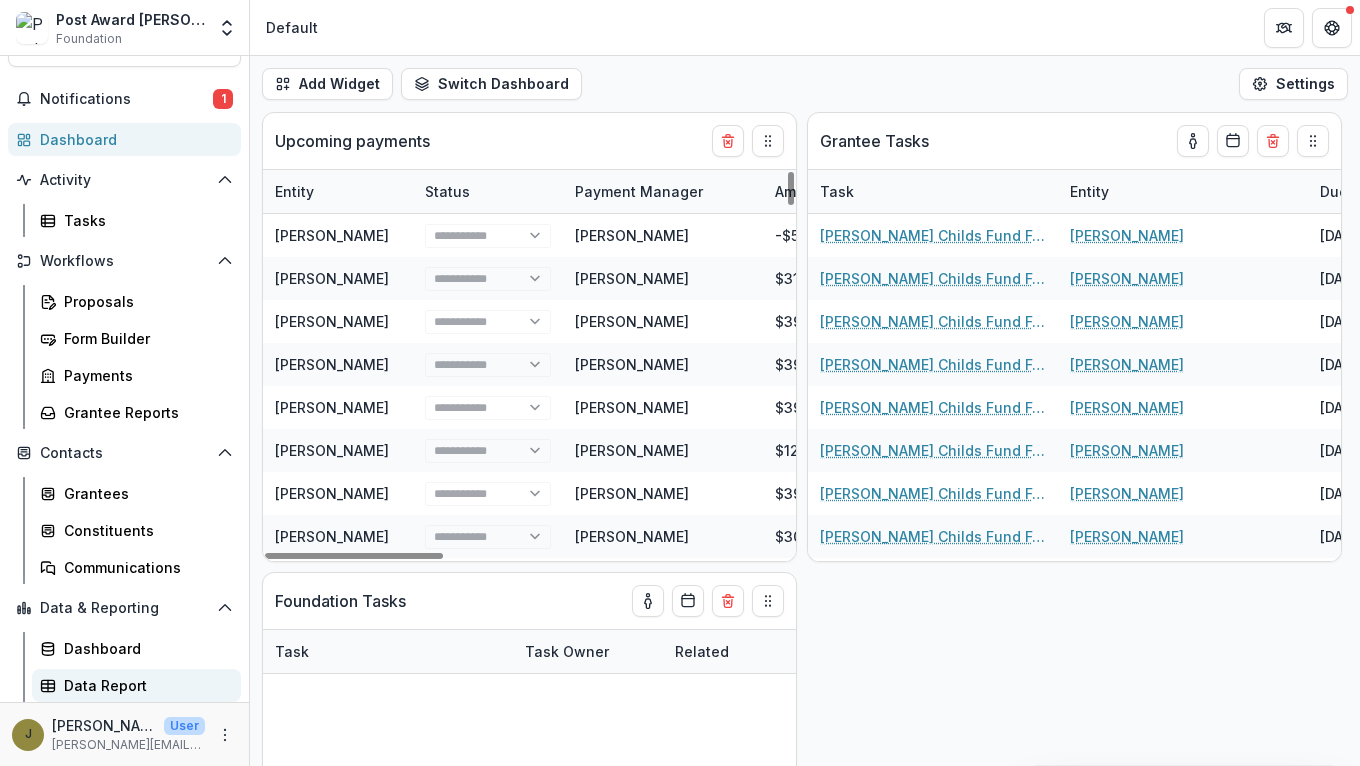 click on "Data Report" at bounding box center (144, 685) 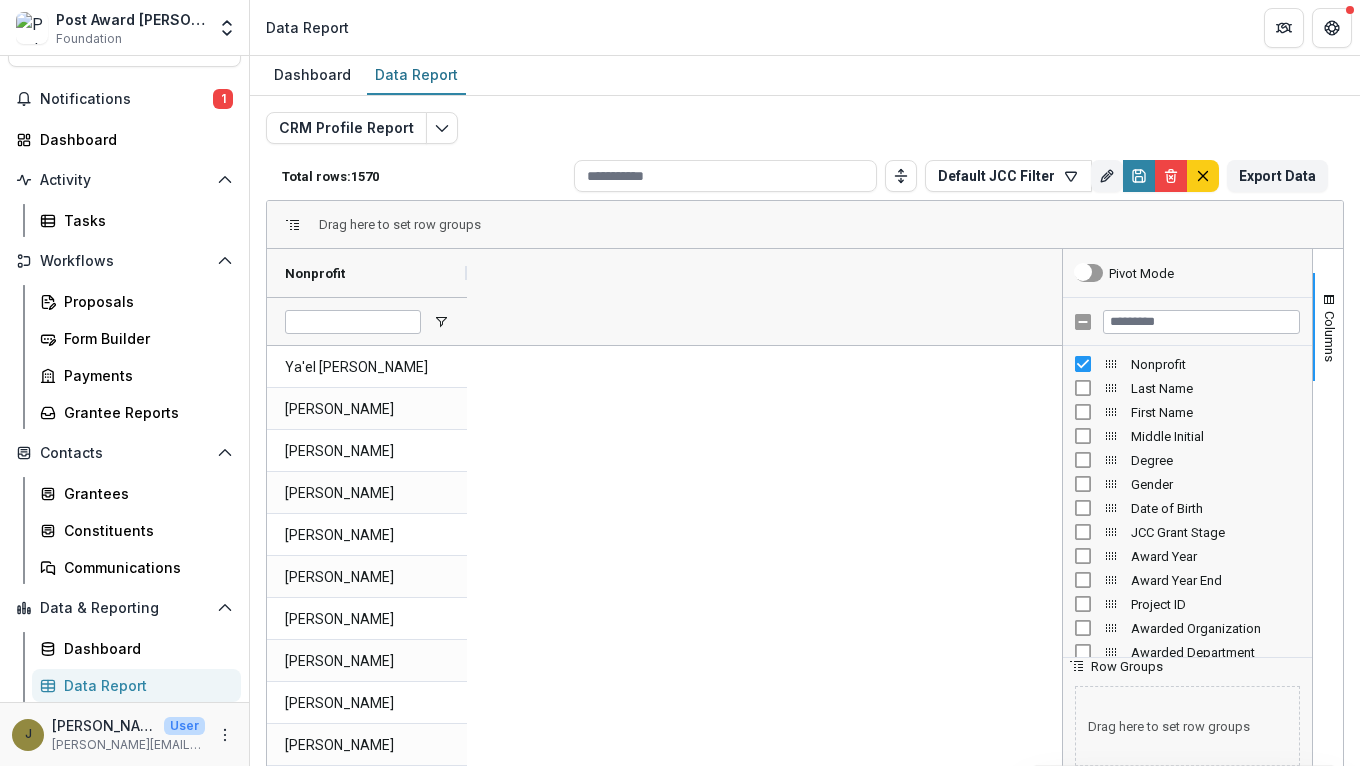 click on "Last Name" at bounding box center (1187, 388) 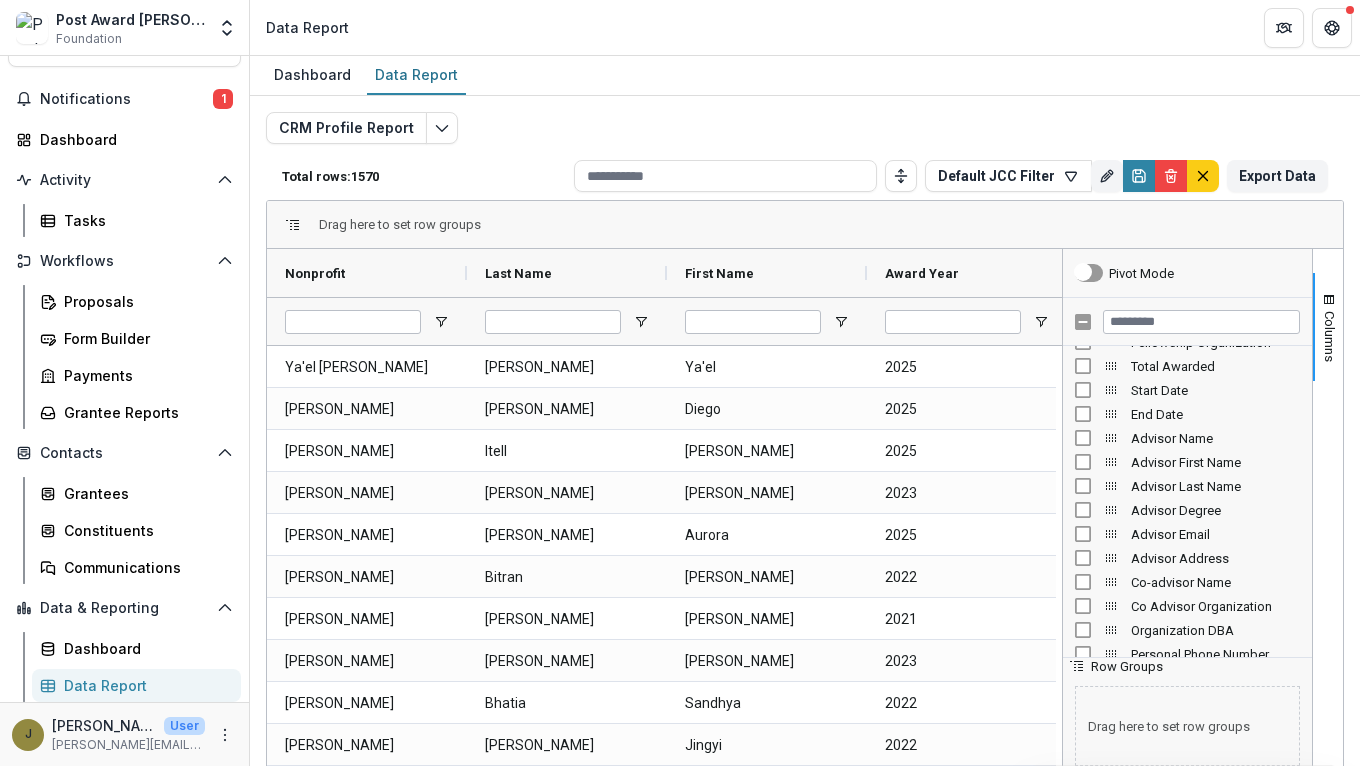 scroll, scrollTop: 353, scrollLeft: 0, axis: vertical 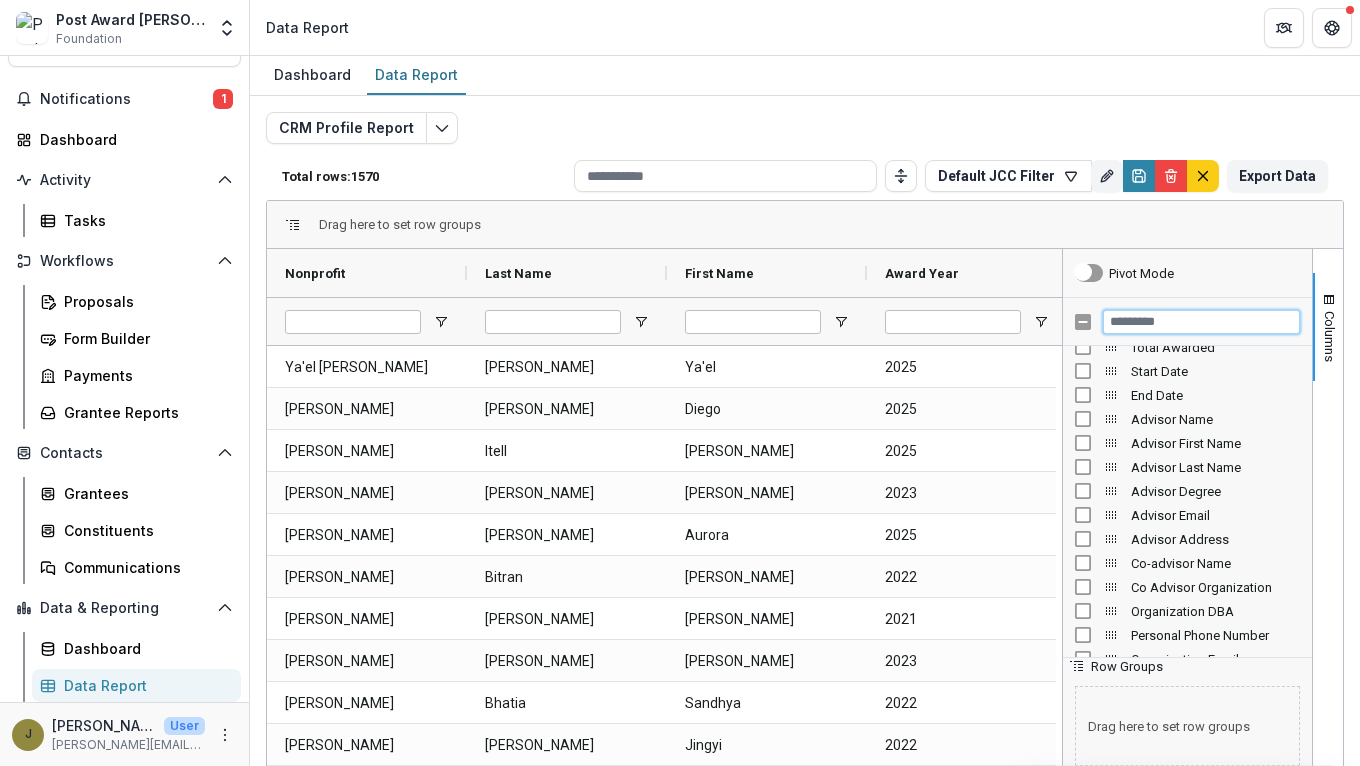 click at bounding box center [1201, 322] 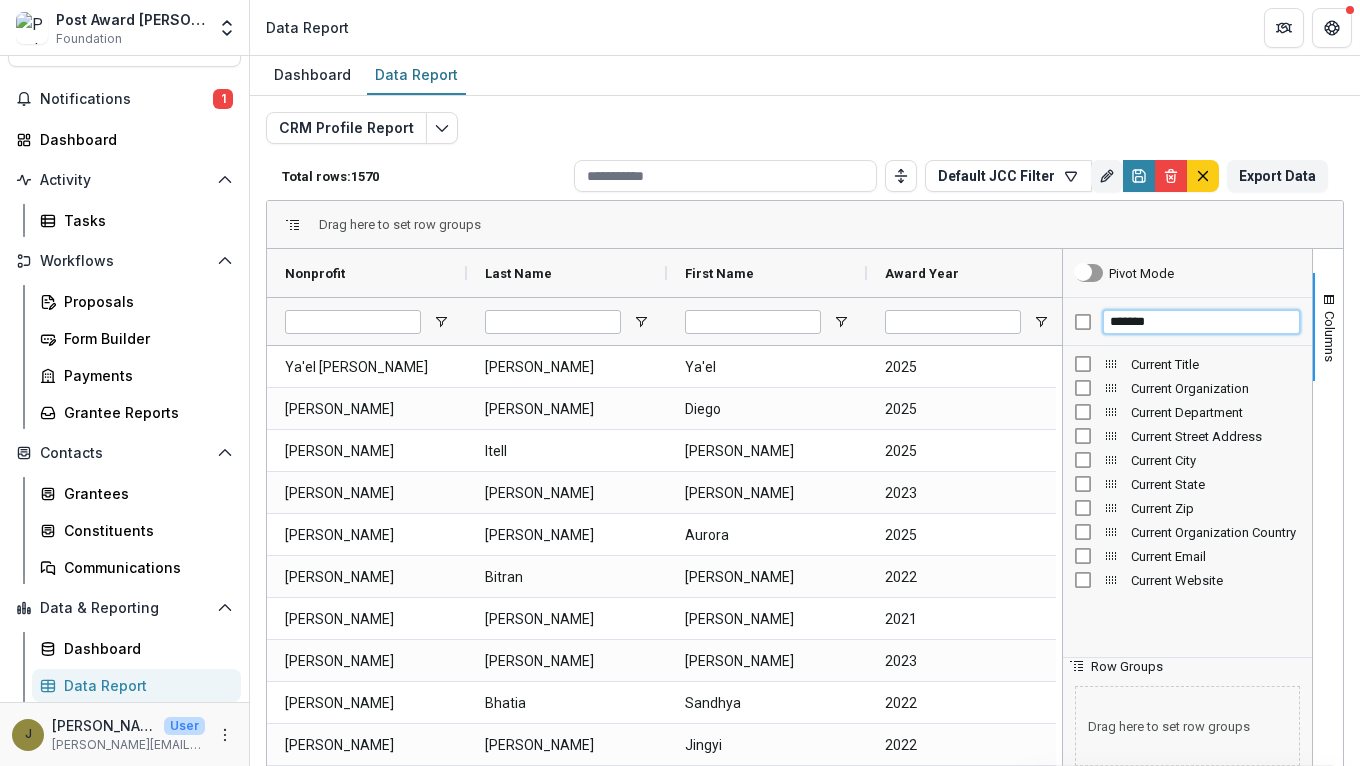 scroll, scrollTop: 0, scrollLeft: 0, axis: both 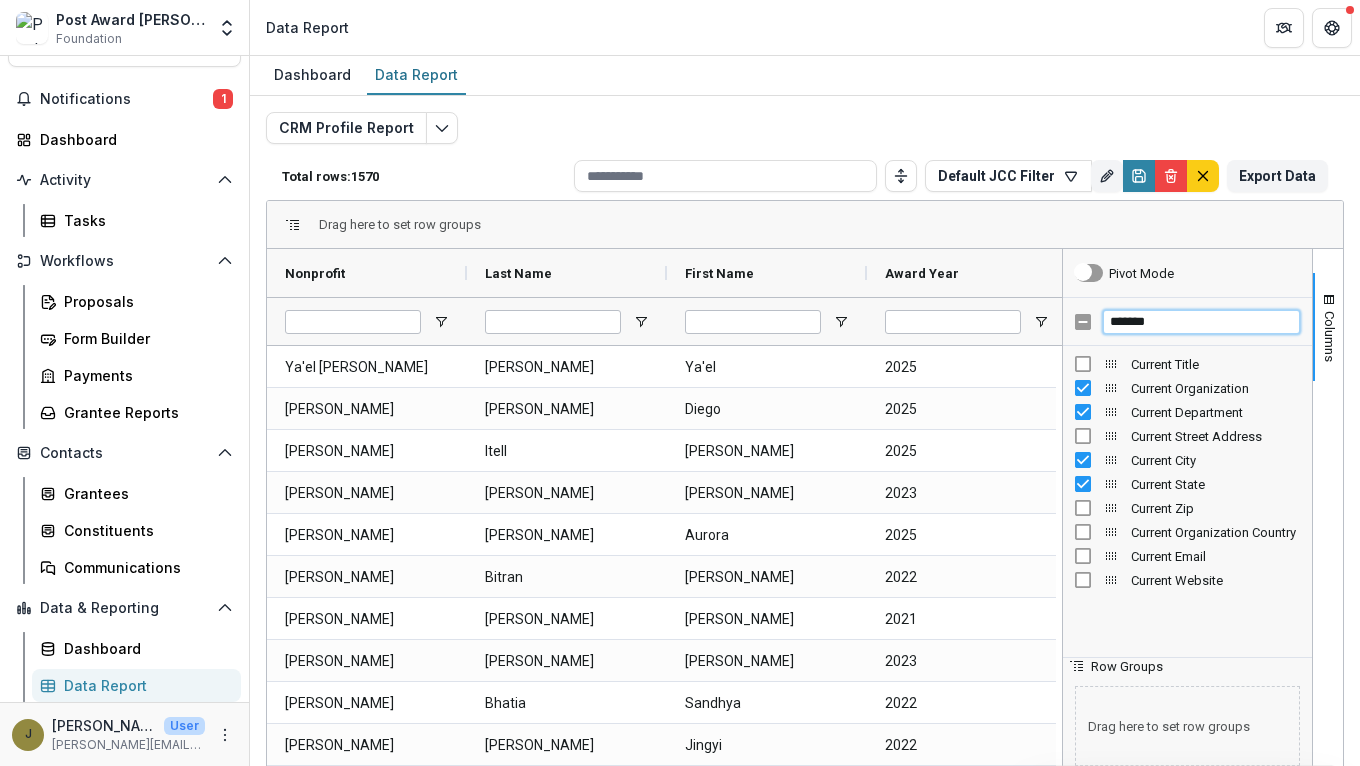 drag, startPoint x: 1151, startPoint y: 324, endPoint x: 996, endPoint y: 324, distance: 155 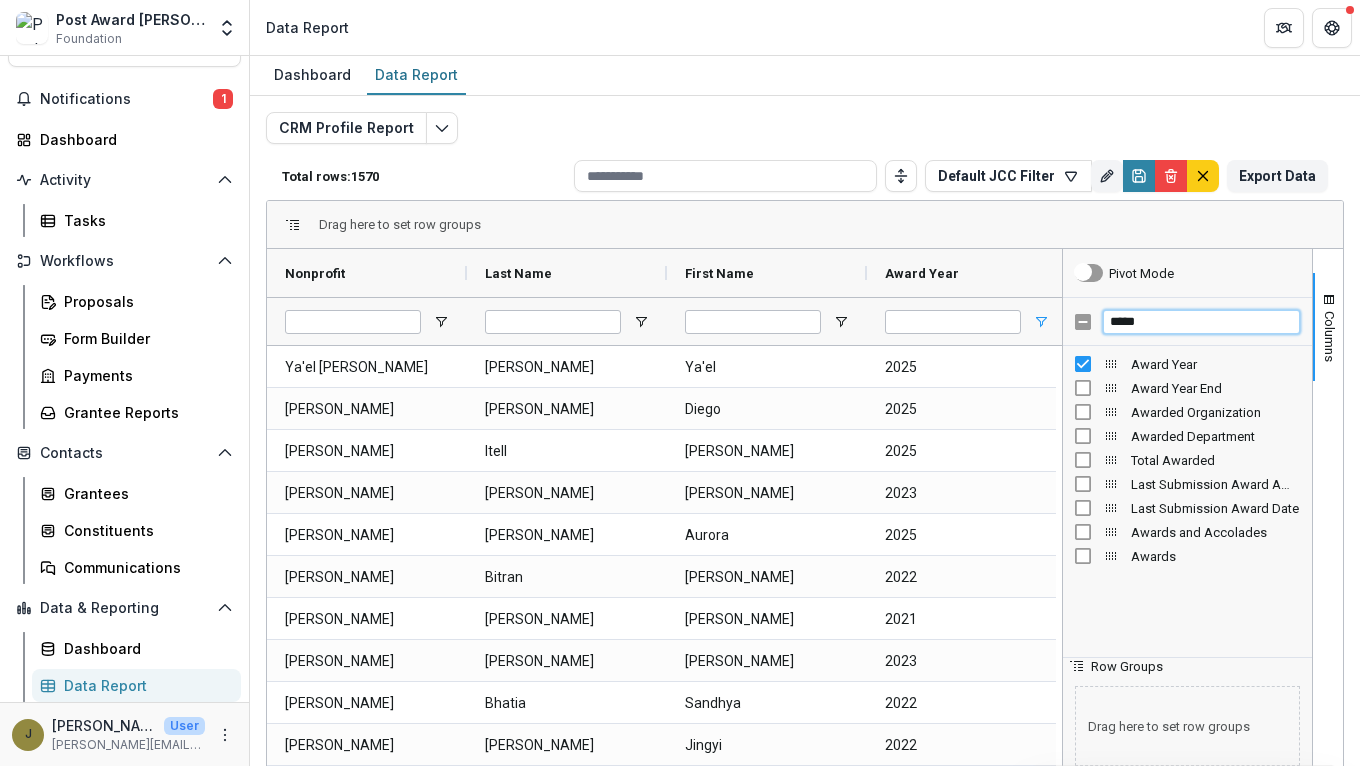 type on "*****" 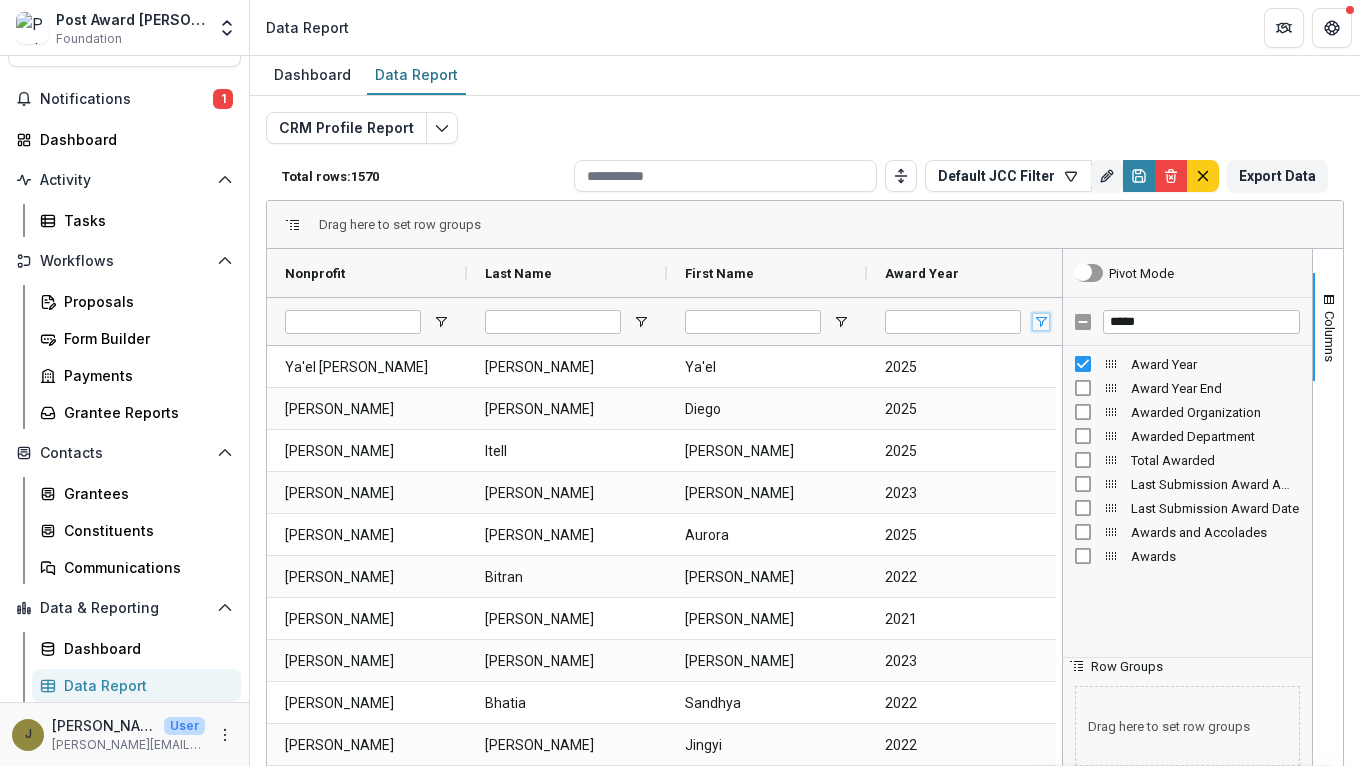 click at bounding box center [1041, 322] 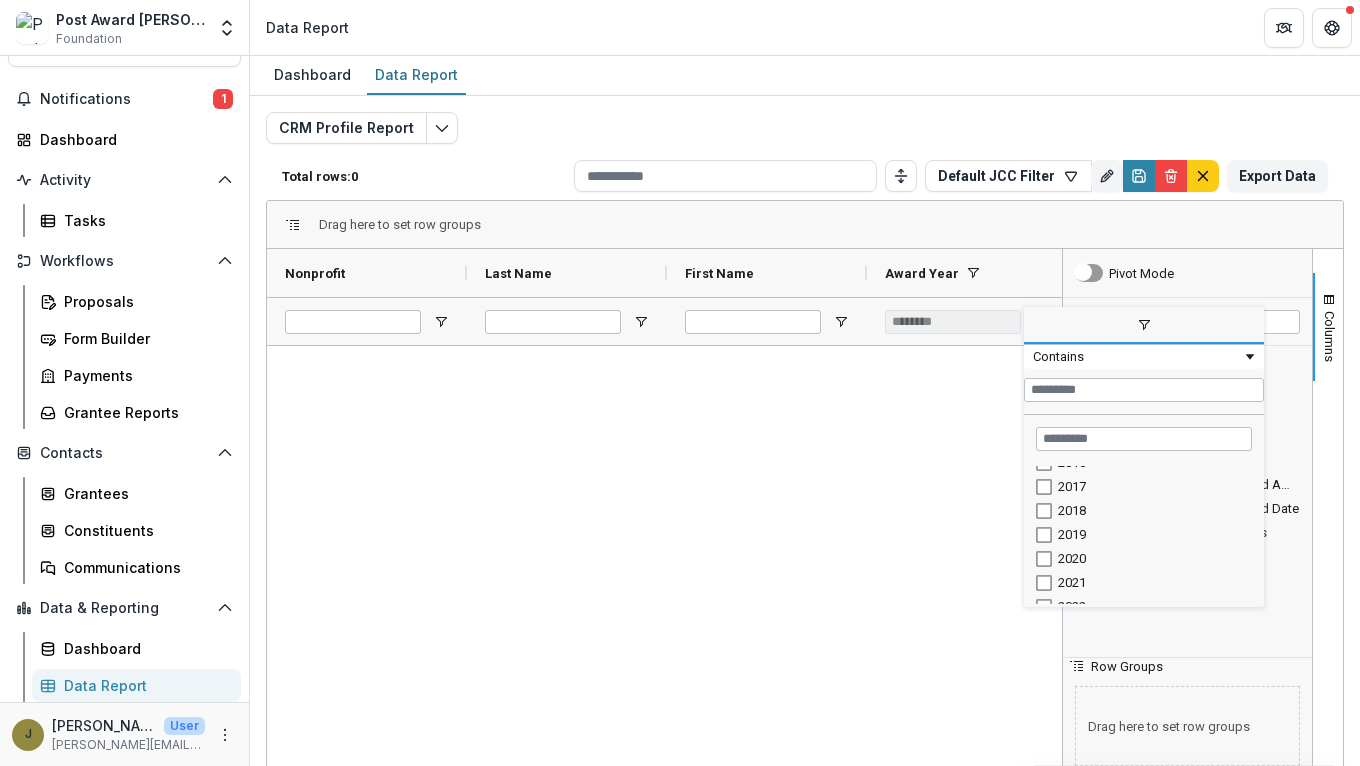 scroll, scrollTop: 1728, scrollLeft: 0, axis: vertical 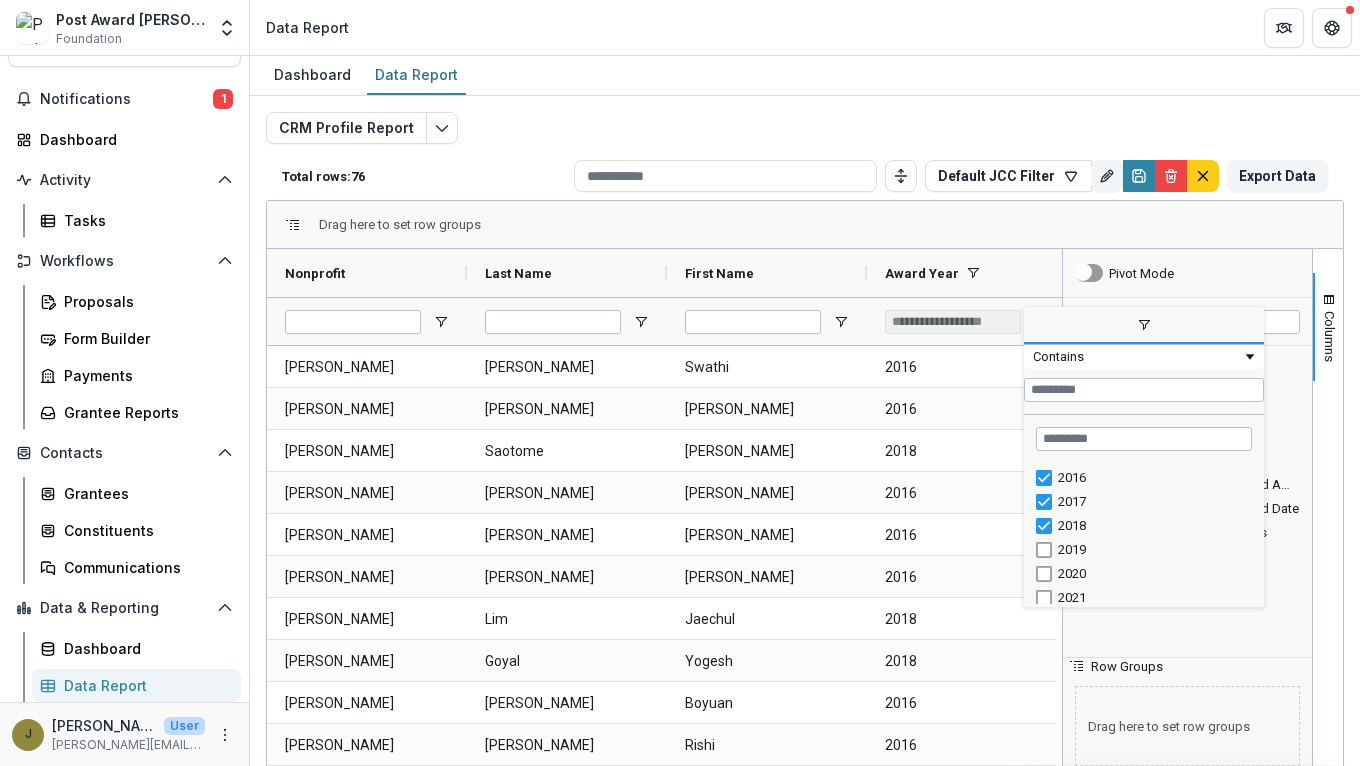 click on "2019" at bounding box center [1144, 550] 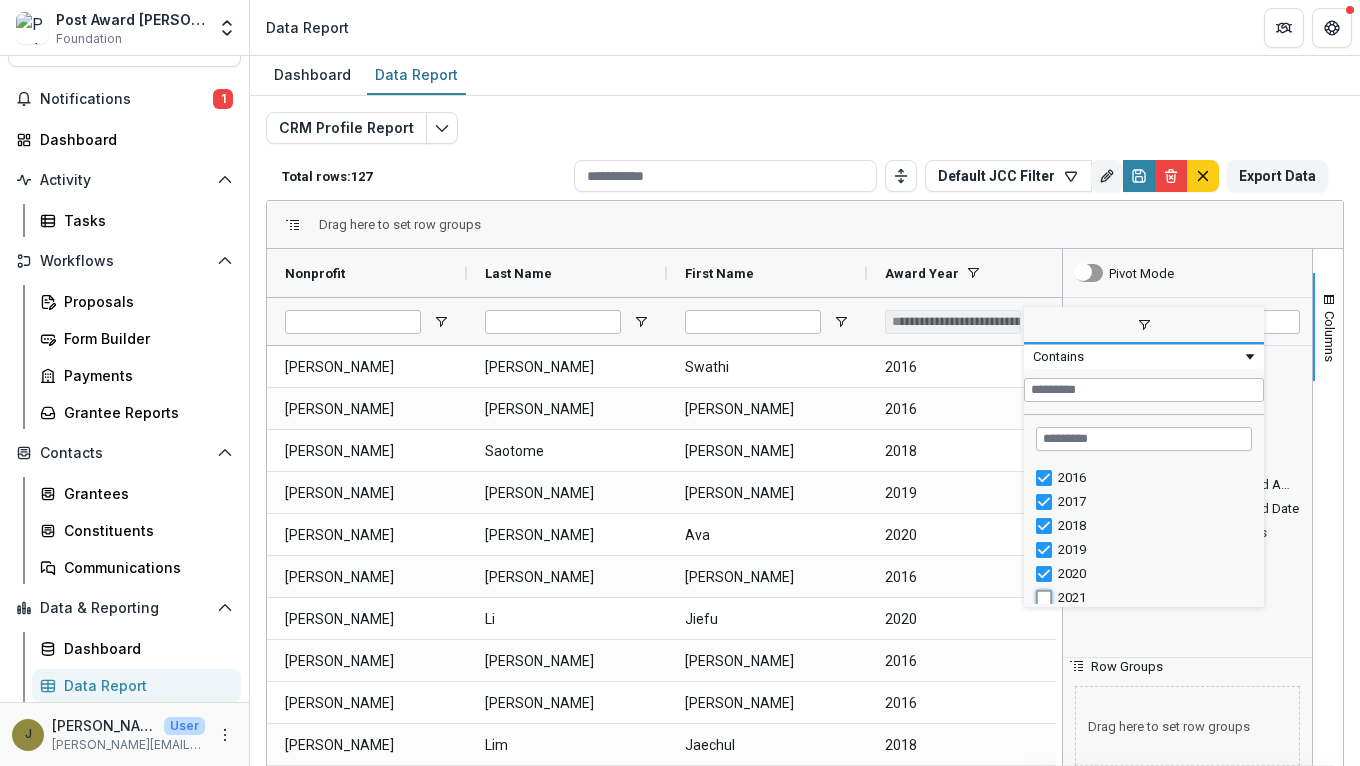 type on "**********" 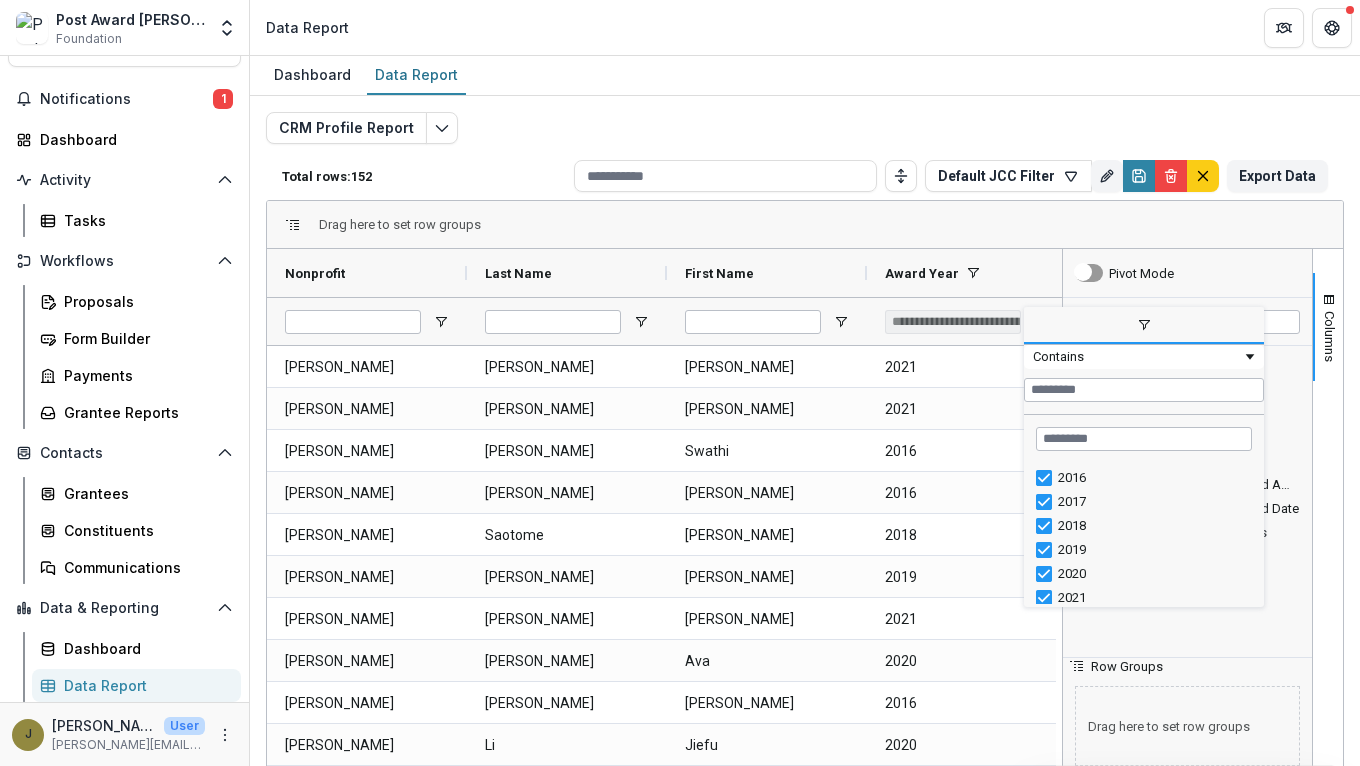 scroll, scrollTop: 1734, scrollLeft: 0, axis: vertical 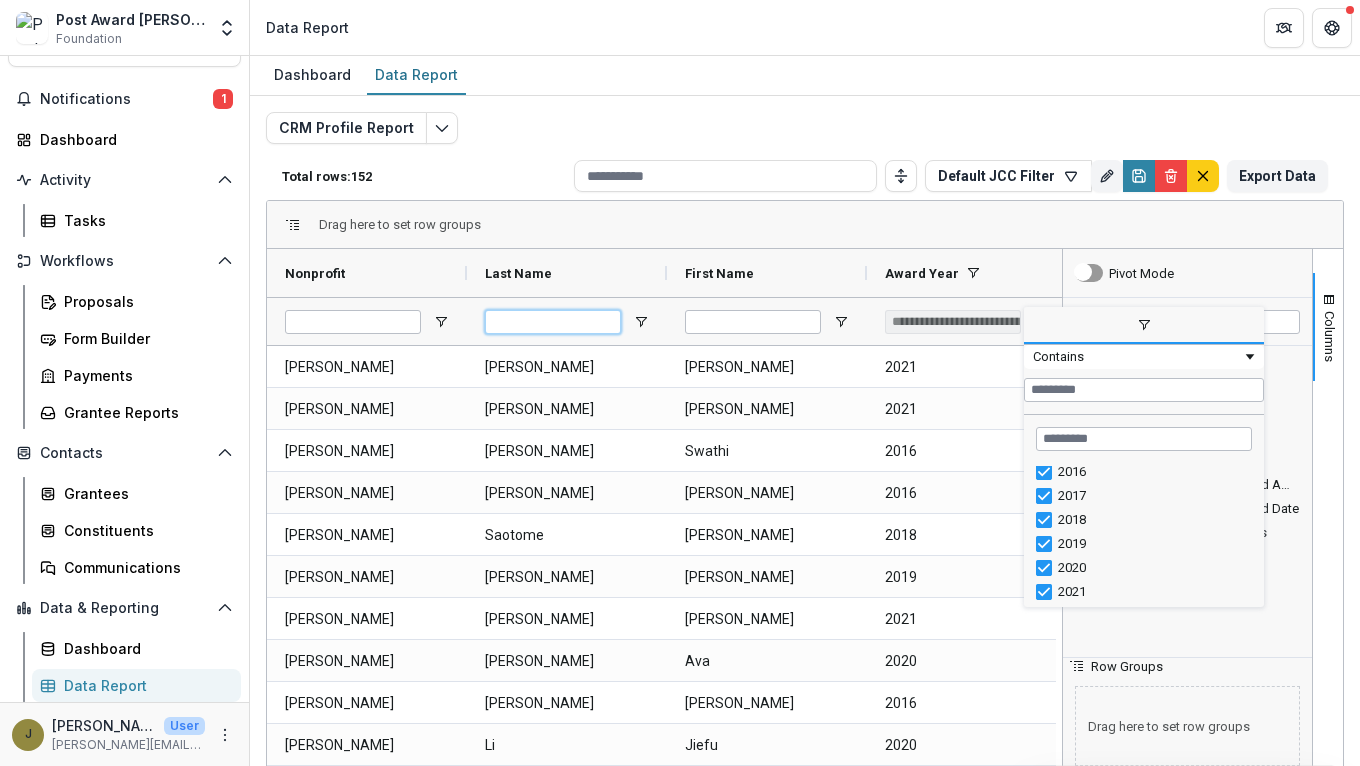 click at bounding box center [553, 322] 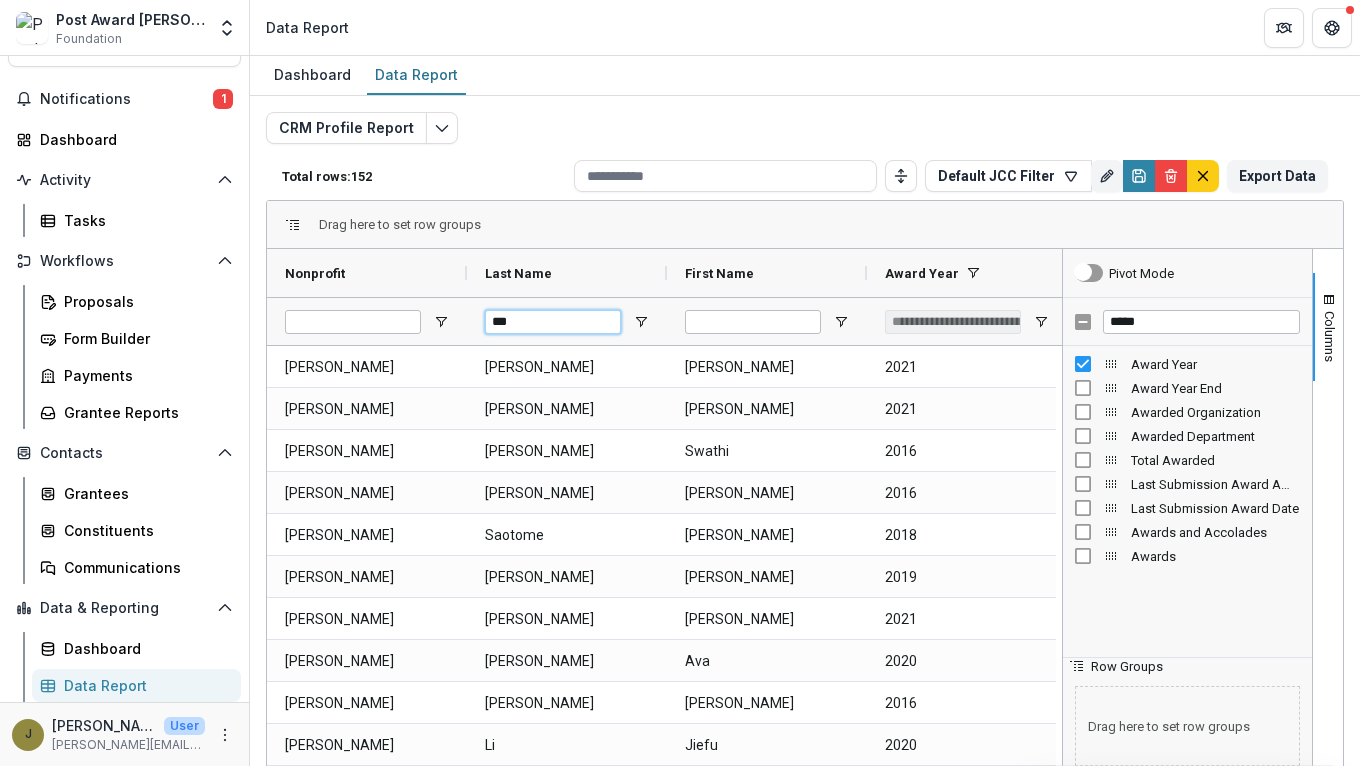 type on "****" 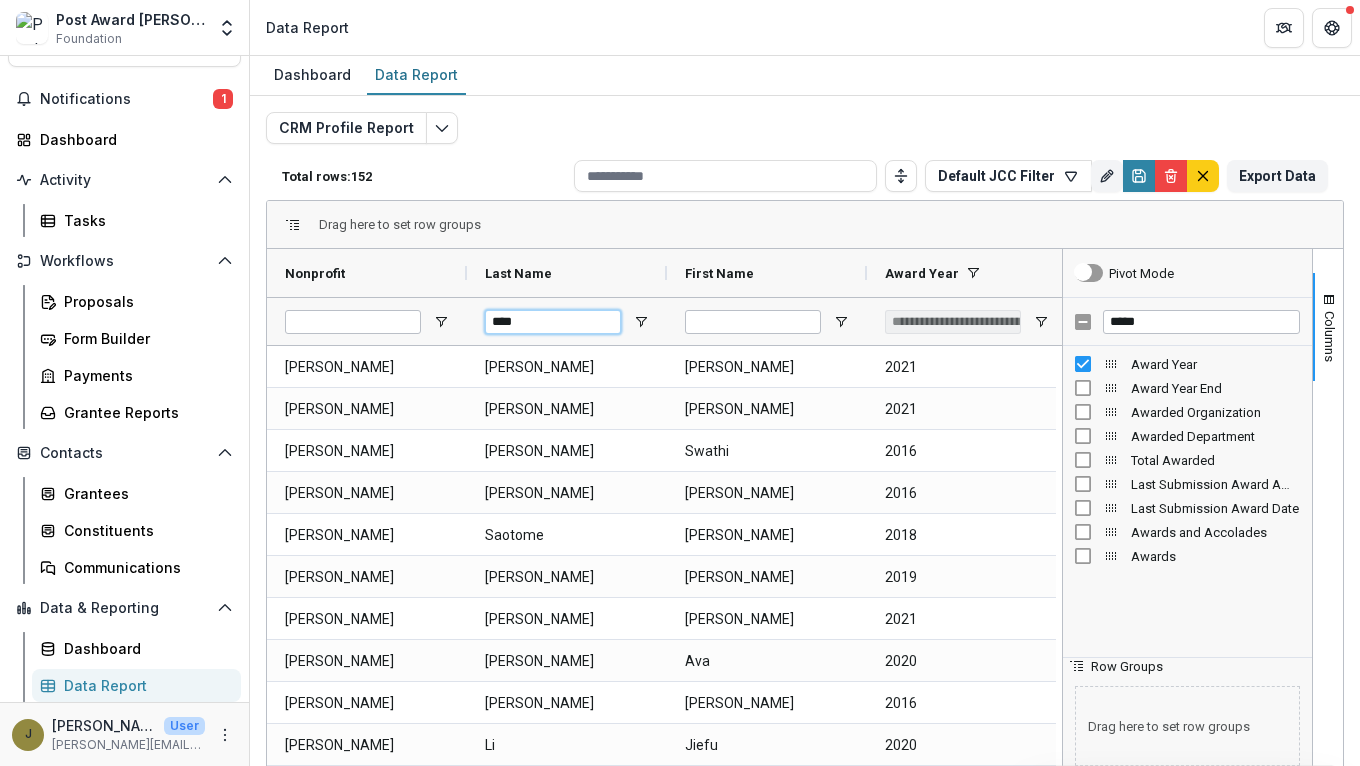 type on "********" 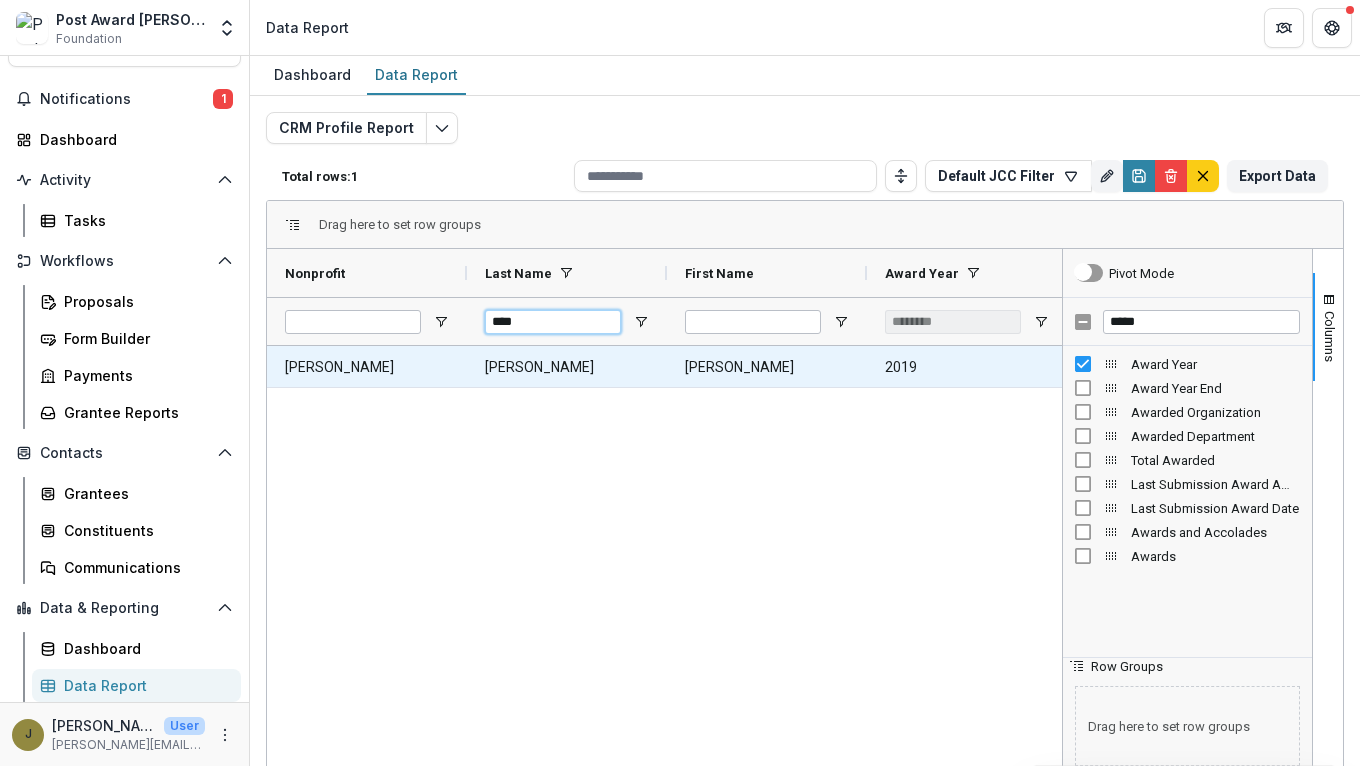 type on "****" 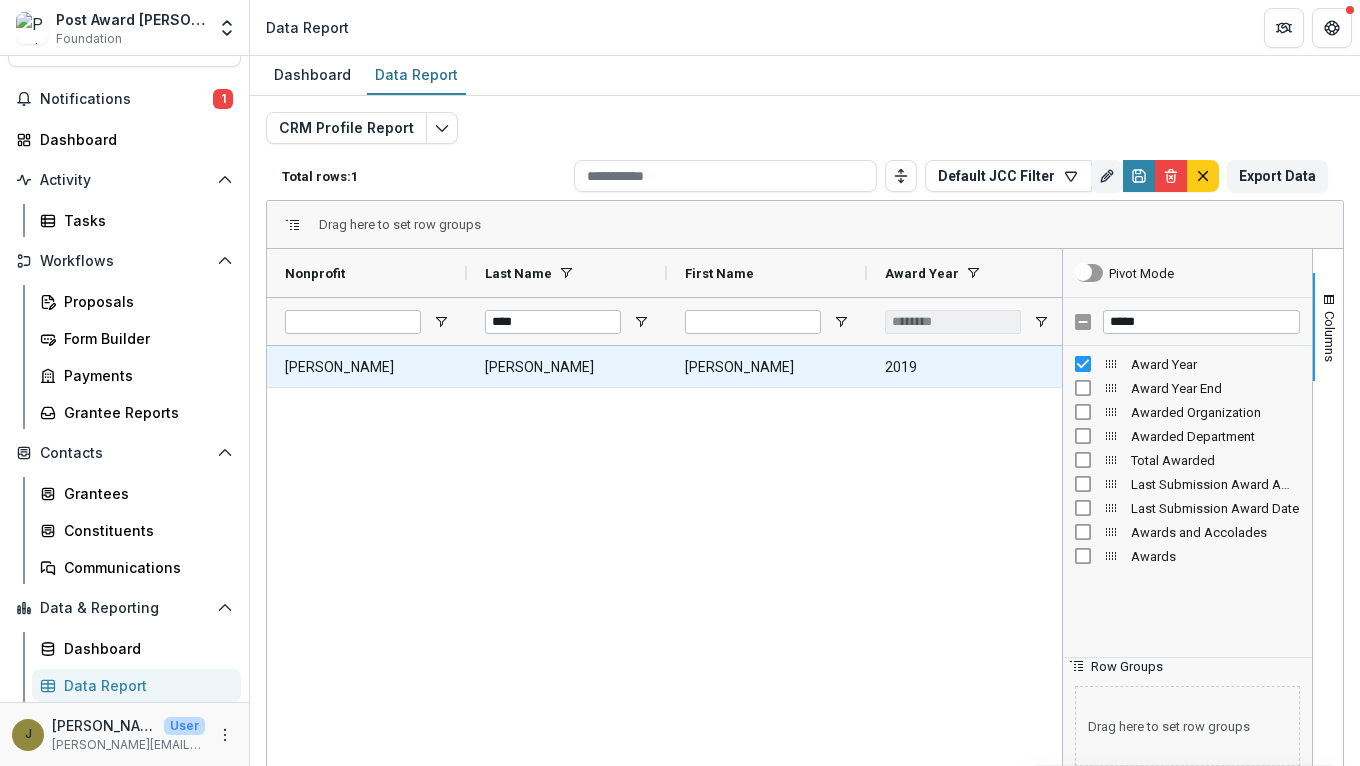 click on "[PERSON_NAME]" at bounding box center (367, 367) 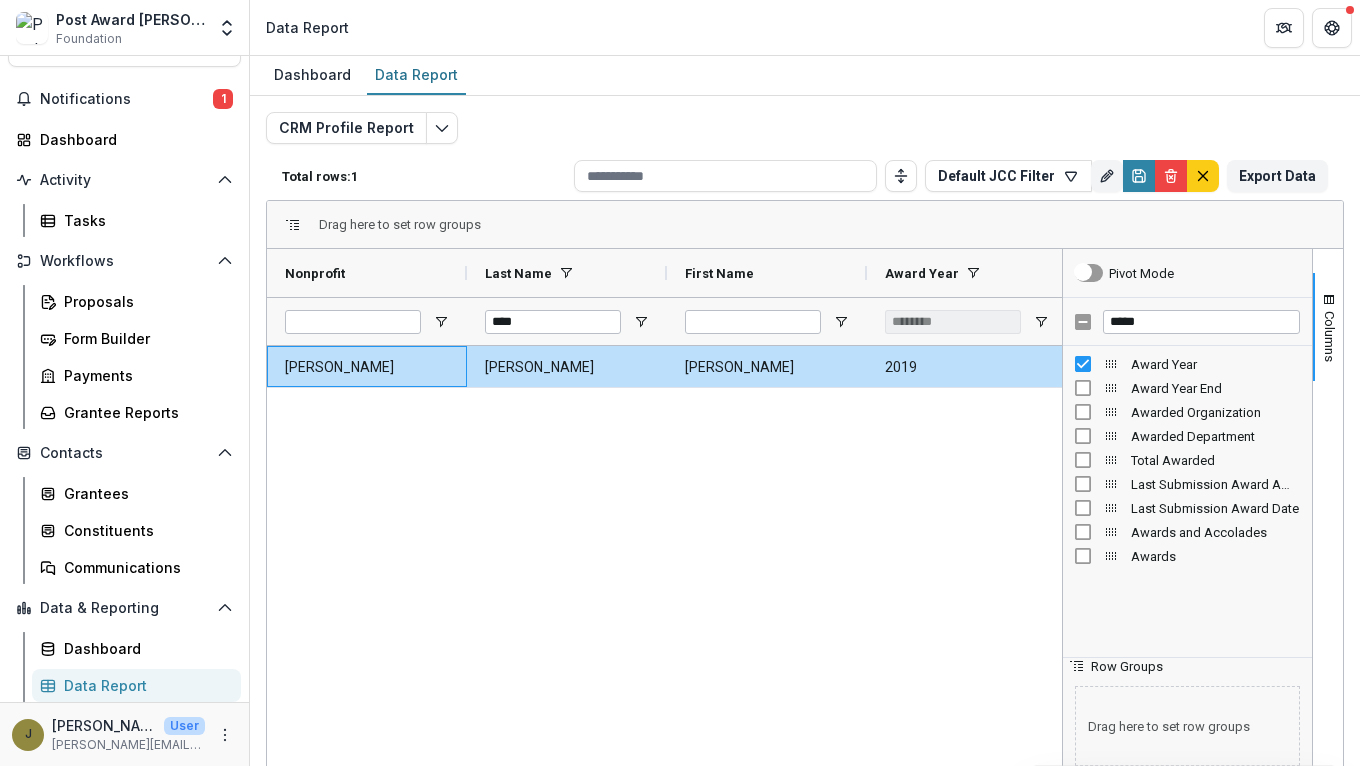 scroll, scrollTop: 0, scrollLeft: 513, axis: horizontal 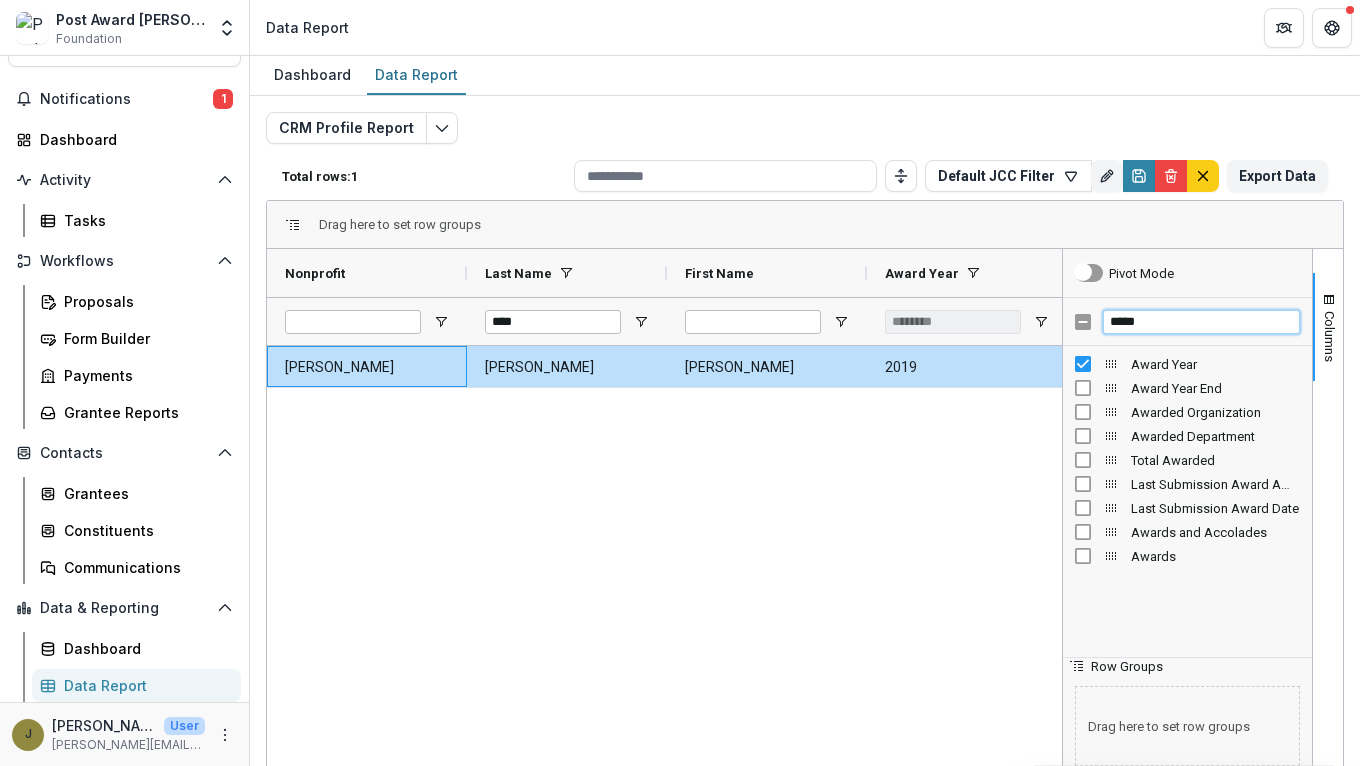 click on "*****" at bounding box center (1201, 322) 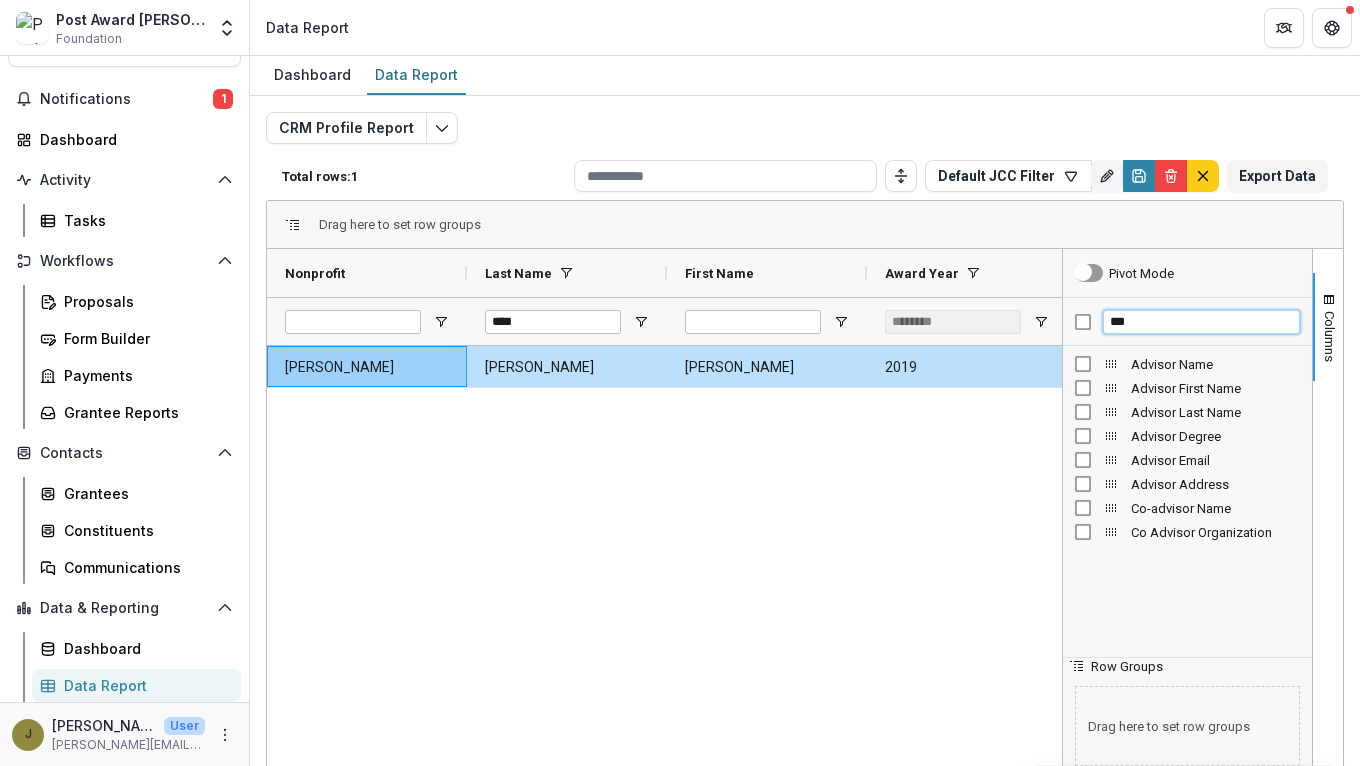 type on "***" 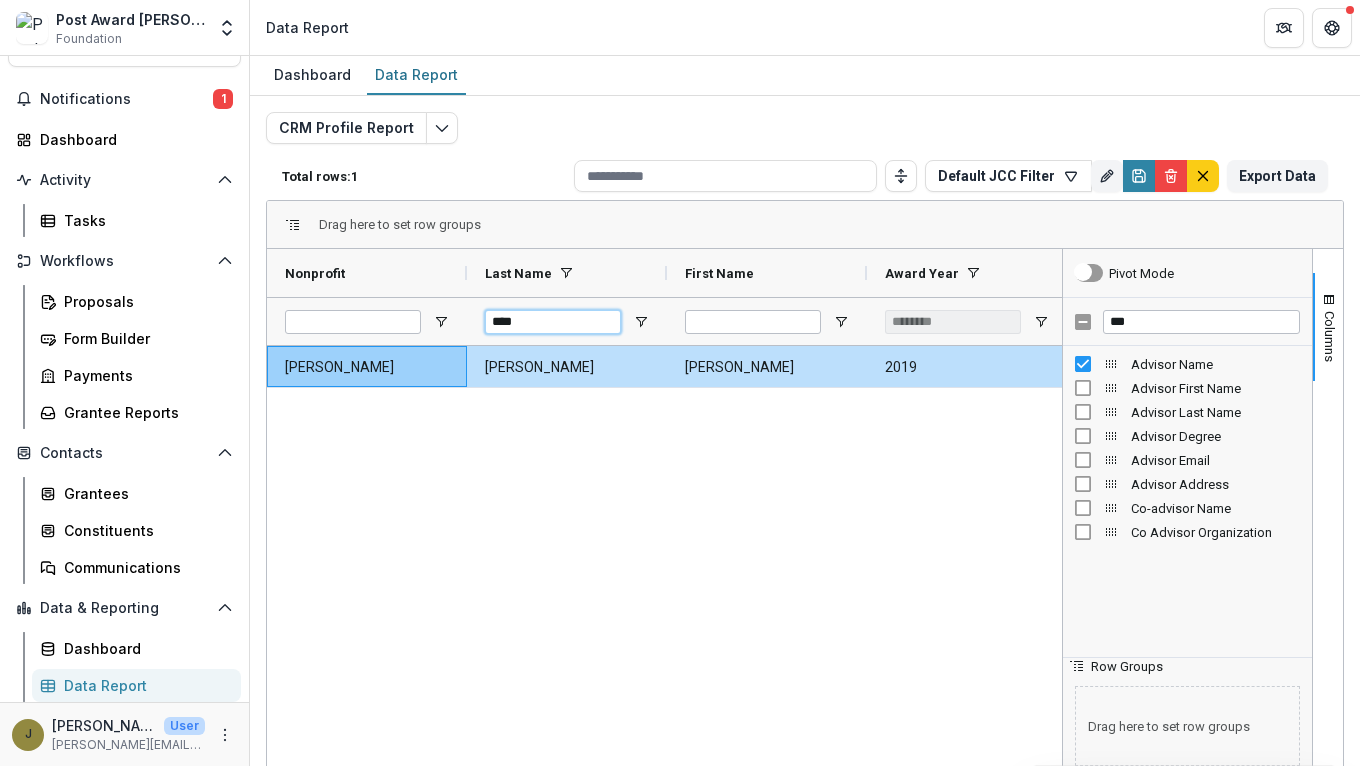 click on "****" at bounding box center (553, 322) 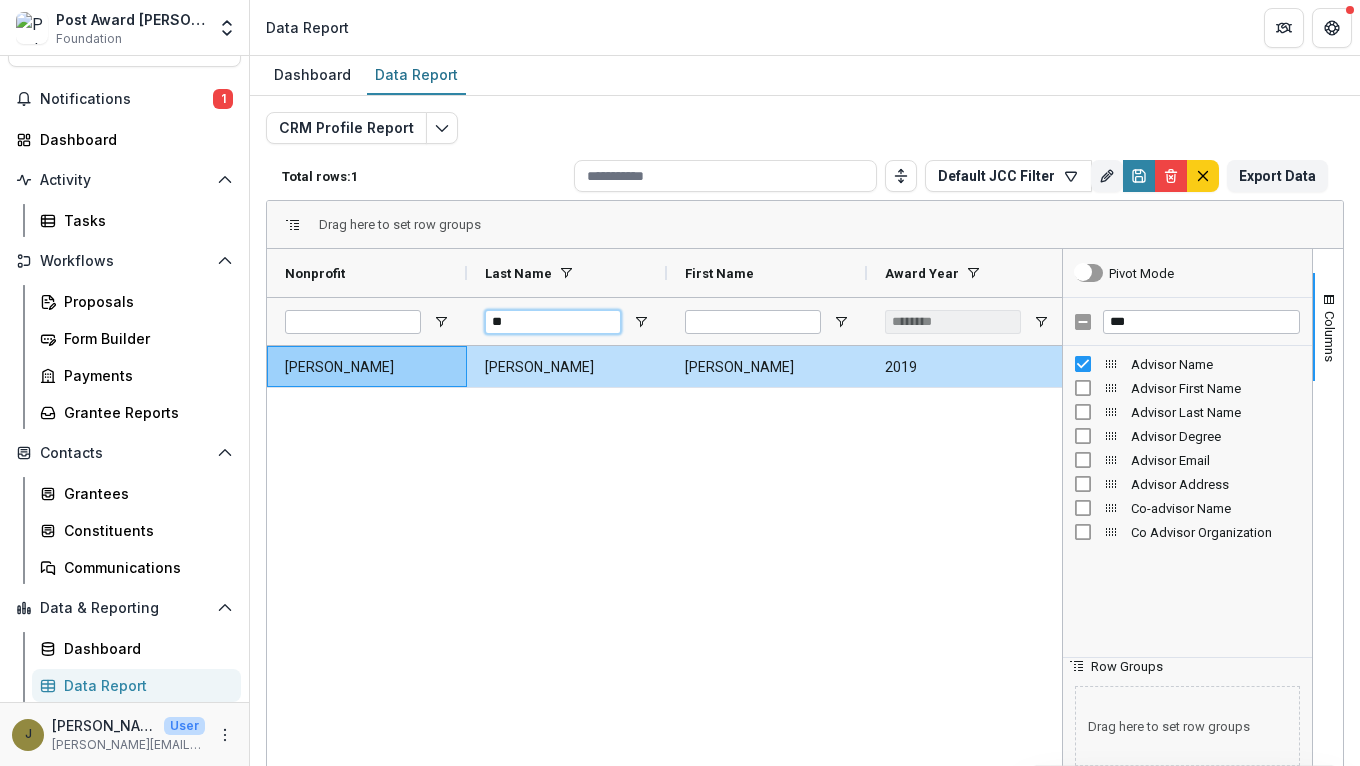 type on "*" 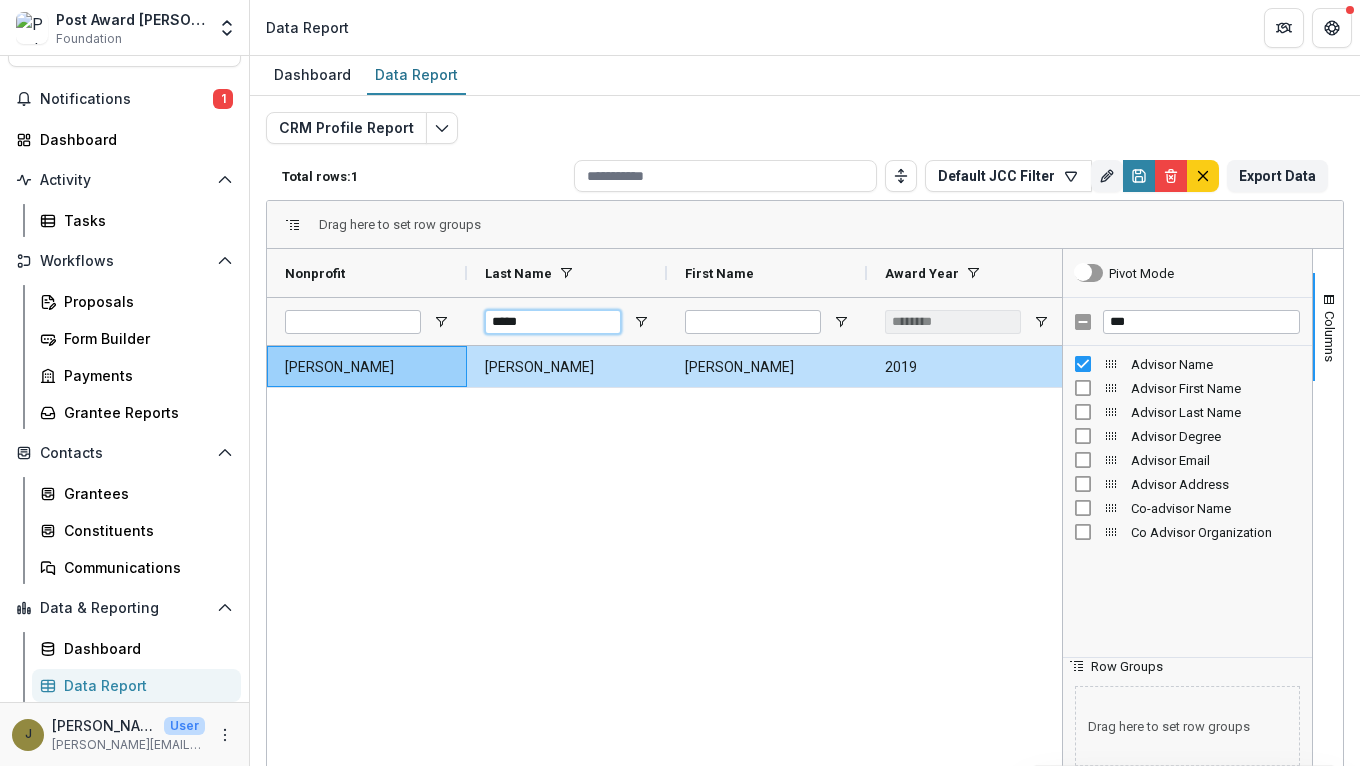 type on "******" 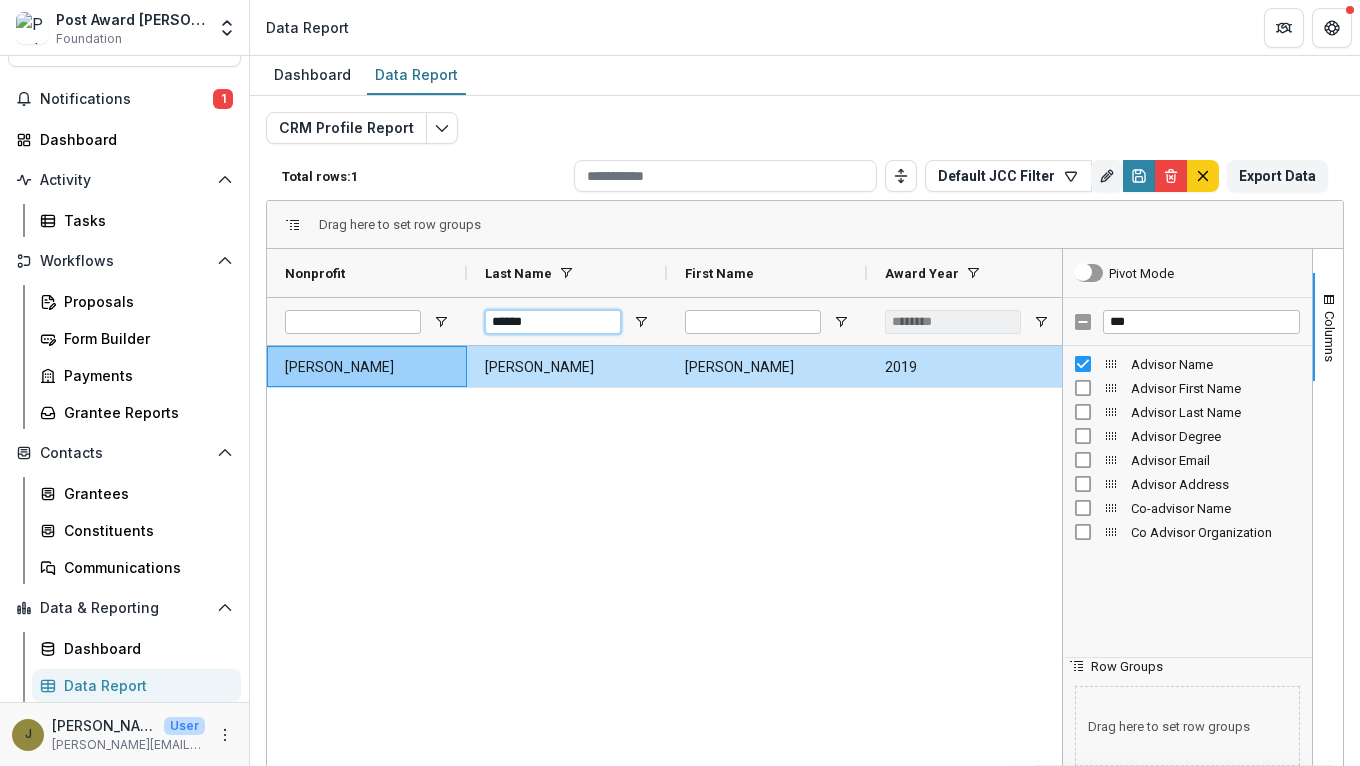 type on "********" 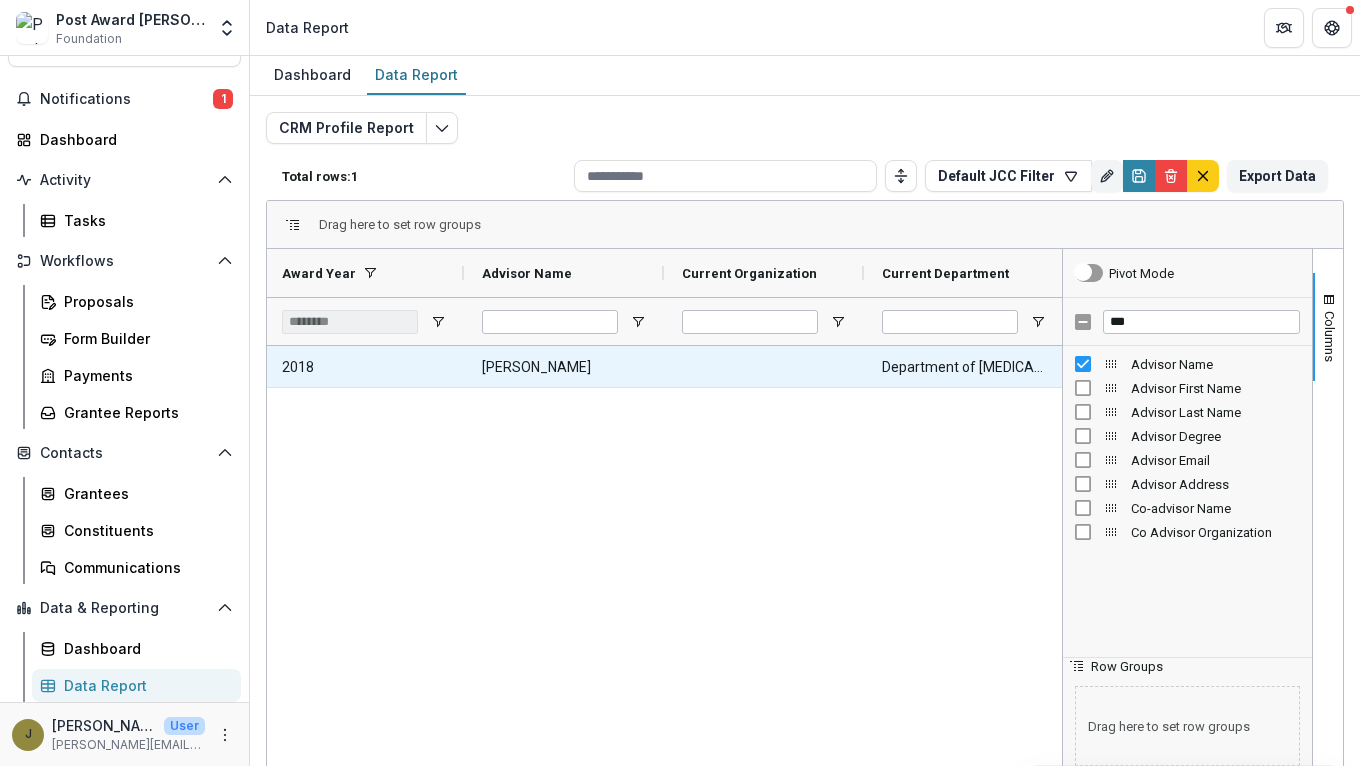 type on "******" 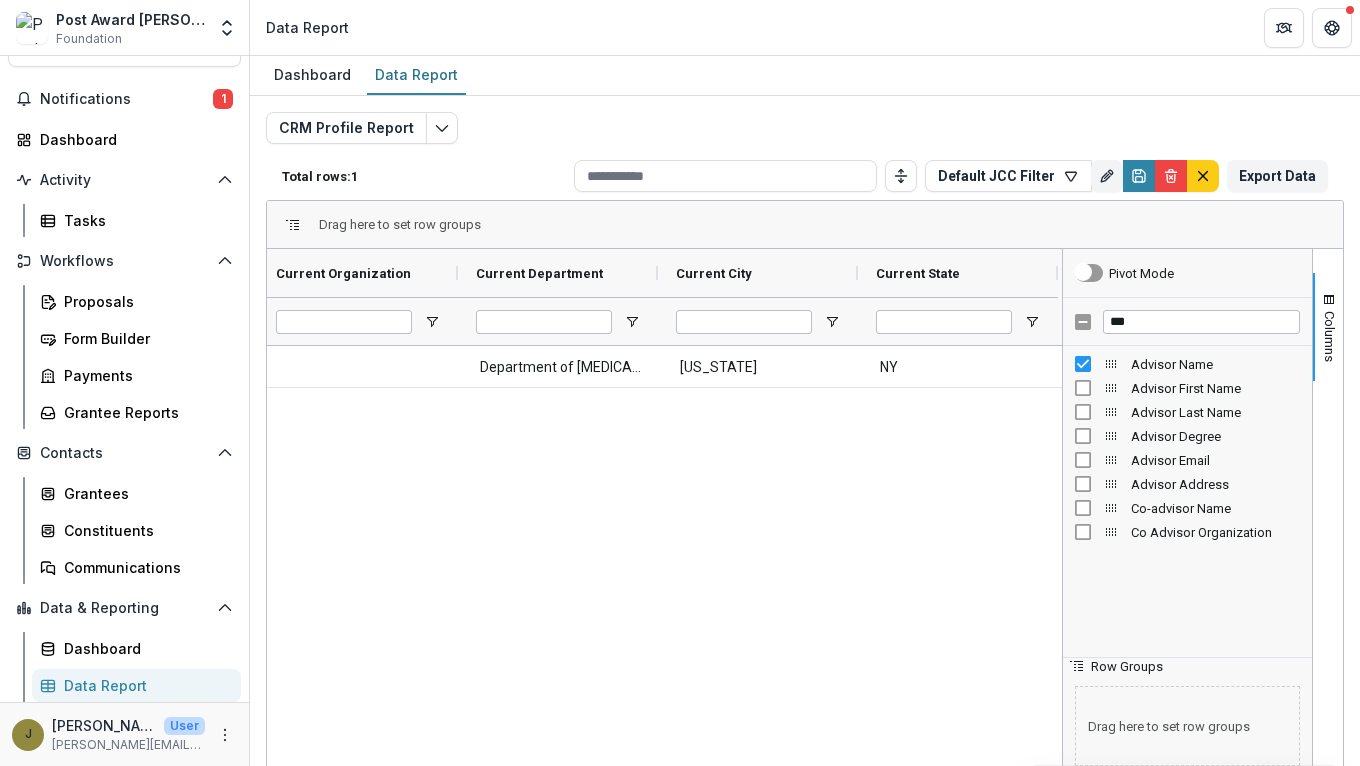 scroll, scrollTop: 0, scrollLeft: 973, axis: horizontal 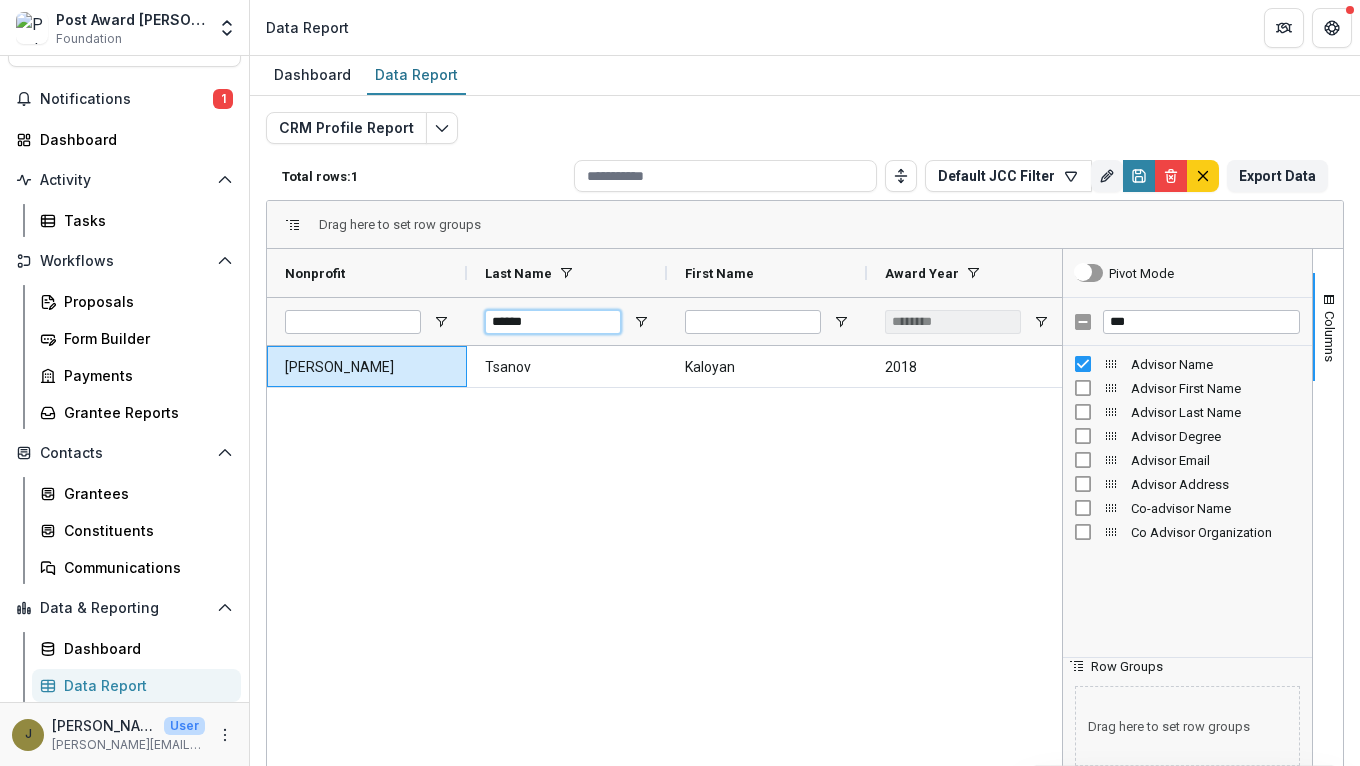 drag, startPoint x: 451, startPoint y: 328, endPoint x: 431, endPoint y: 328, distance: 20 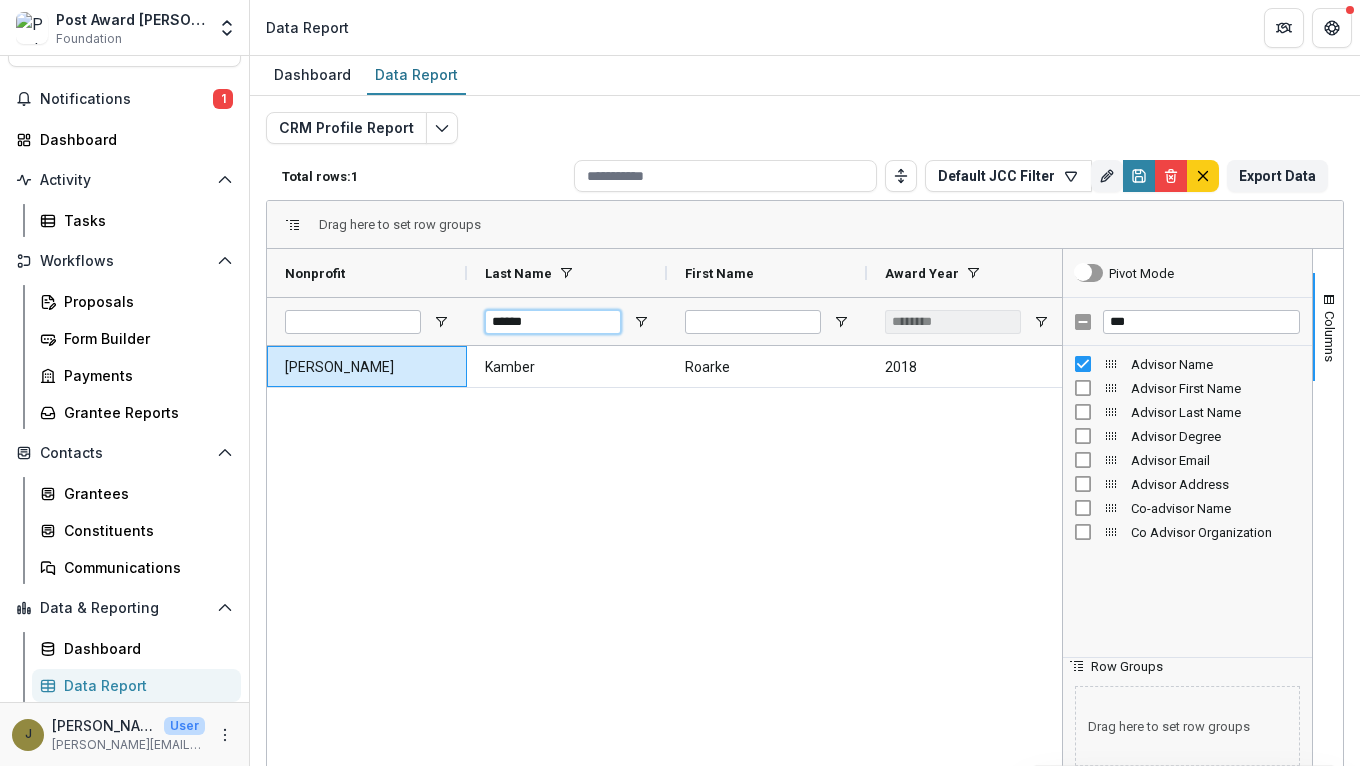 scroll, scrollTop: 0, scrollLeft: 21, axis: horizontal 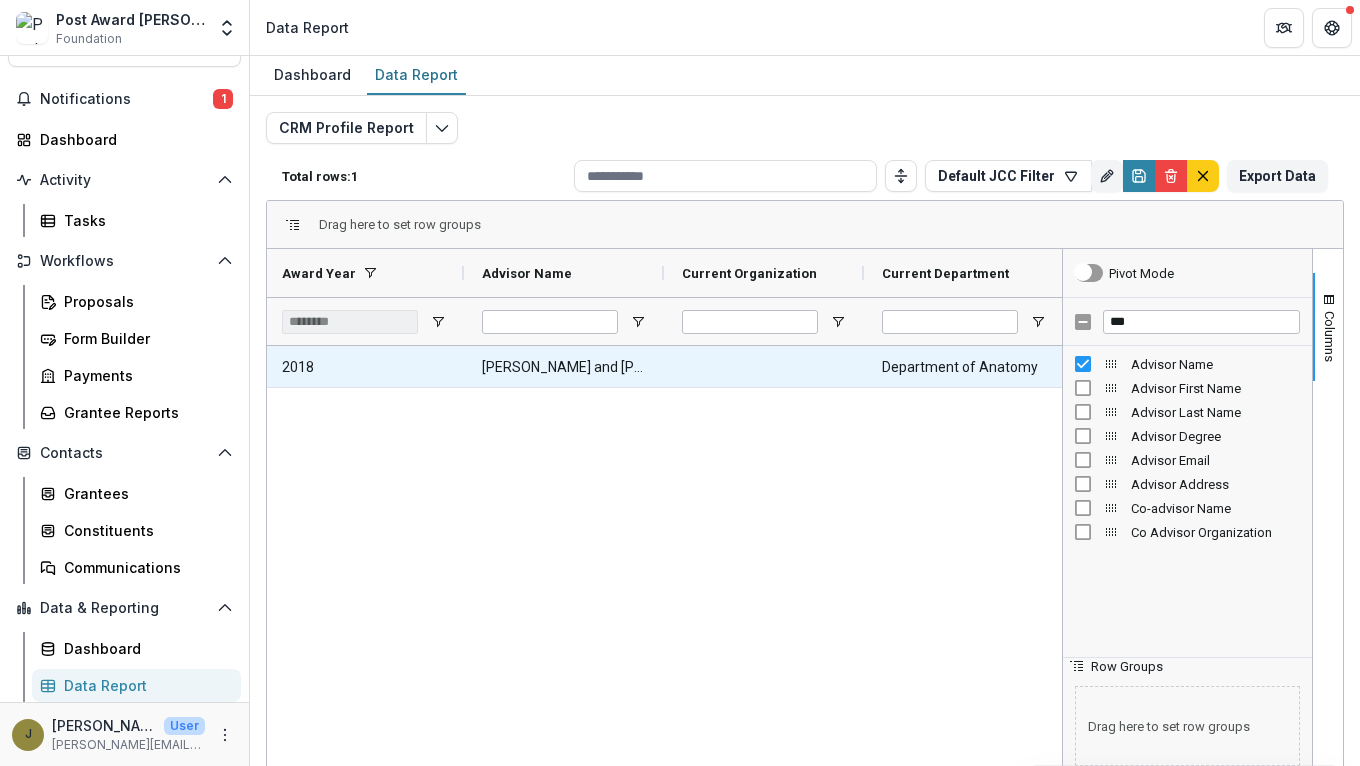 type on "******" 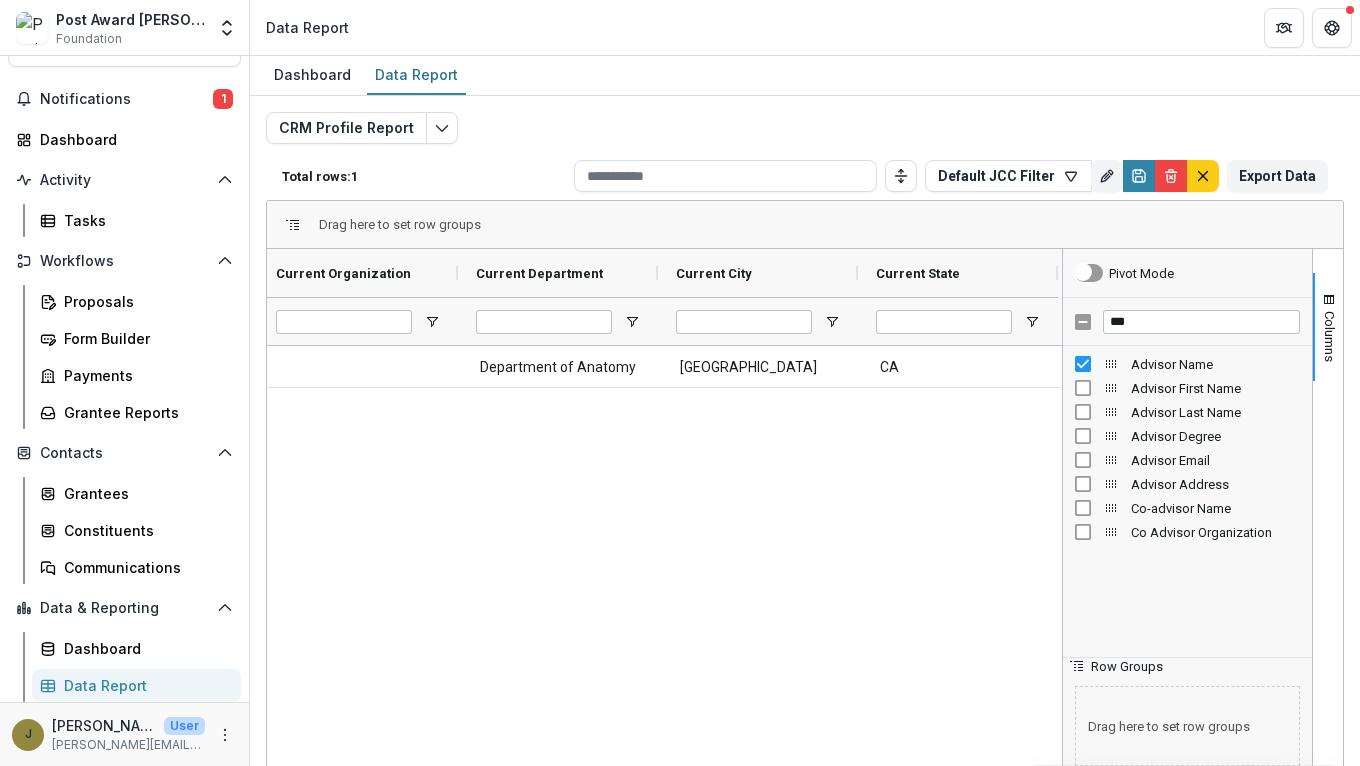 scroll, scrollTop: 8, scrollLeft: 0, axis: vertical 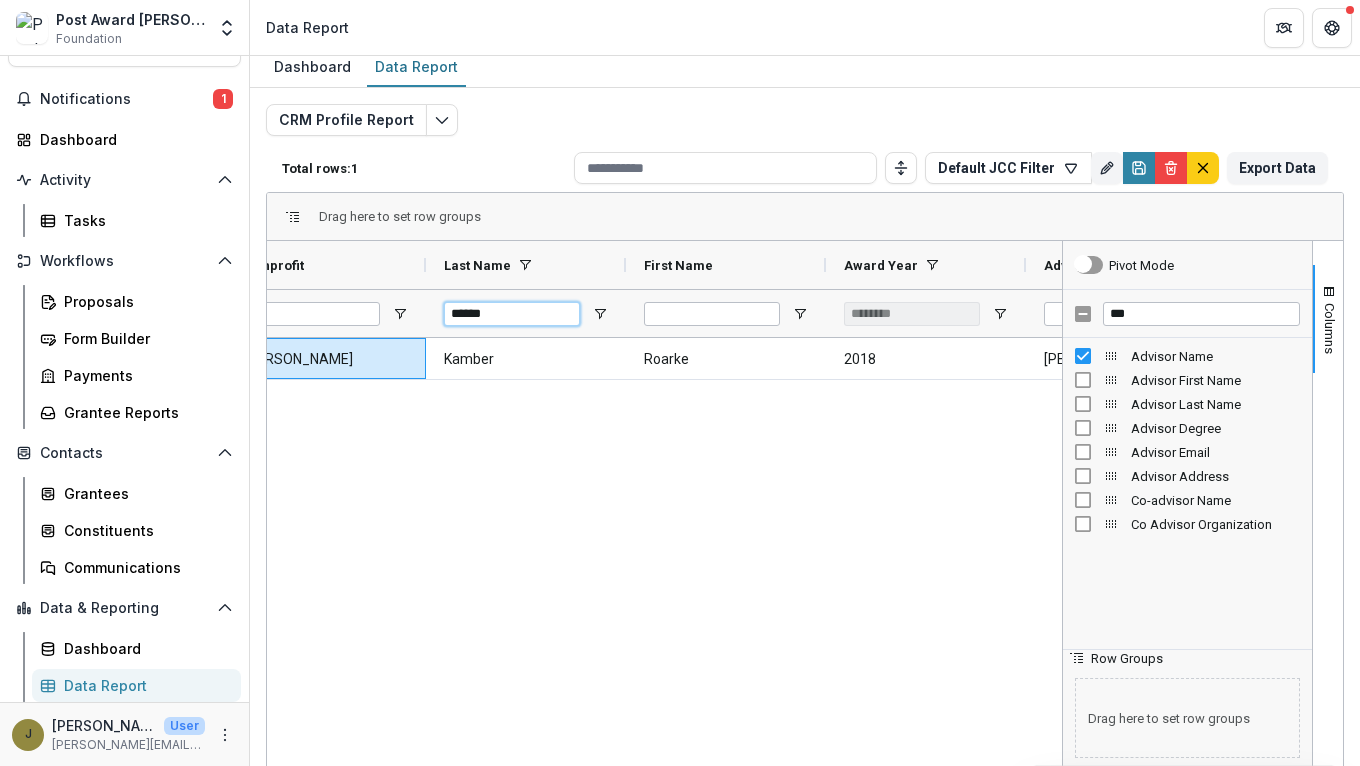 click on "******" at bounding box center [512, 314] 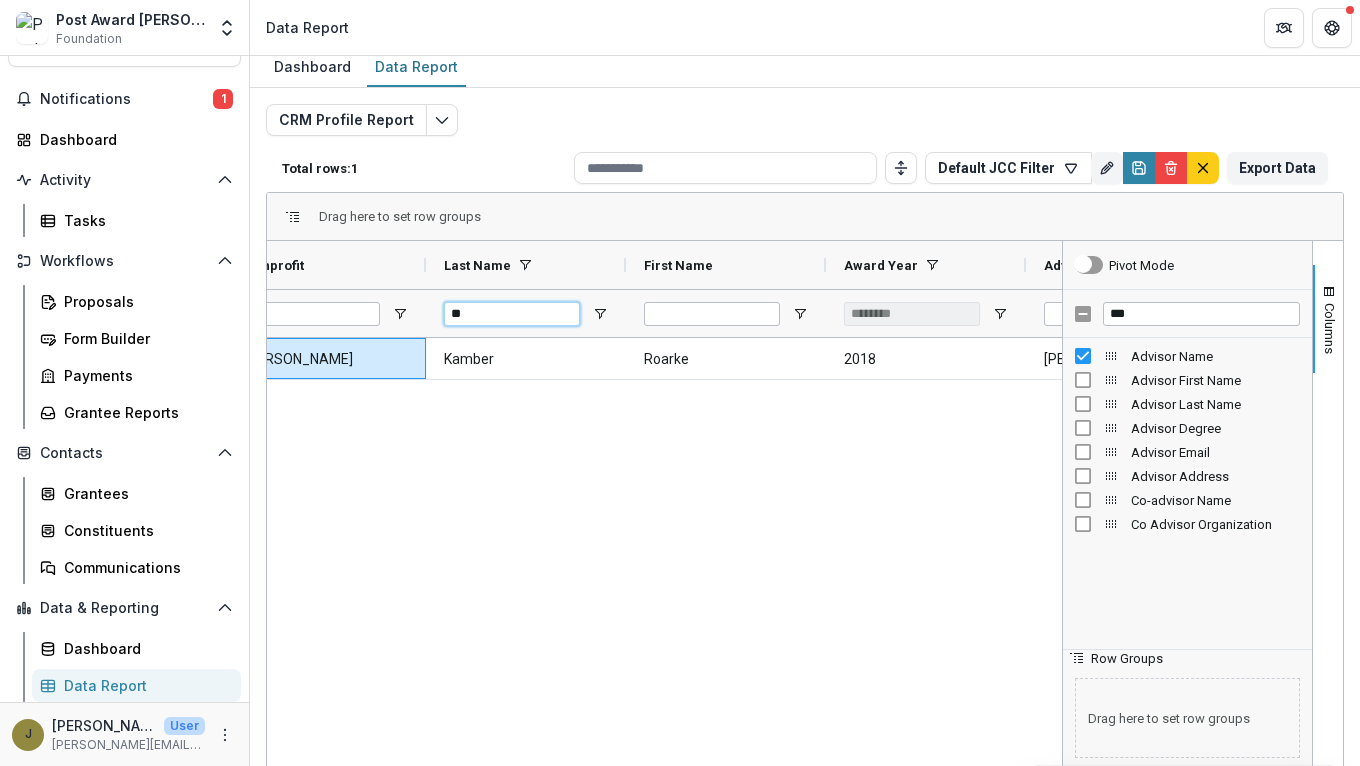 type on "*" 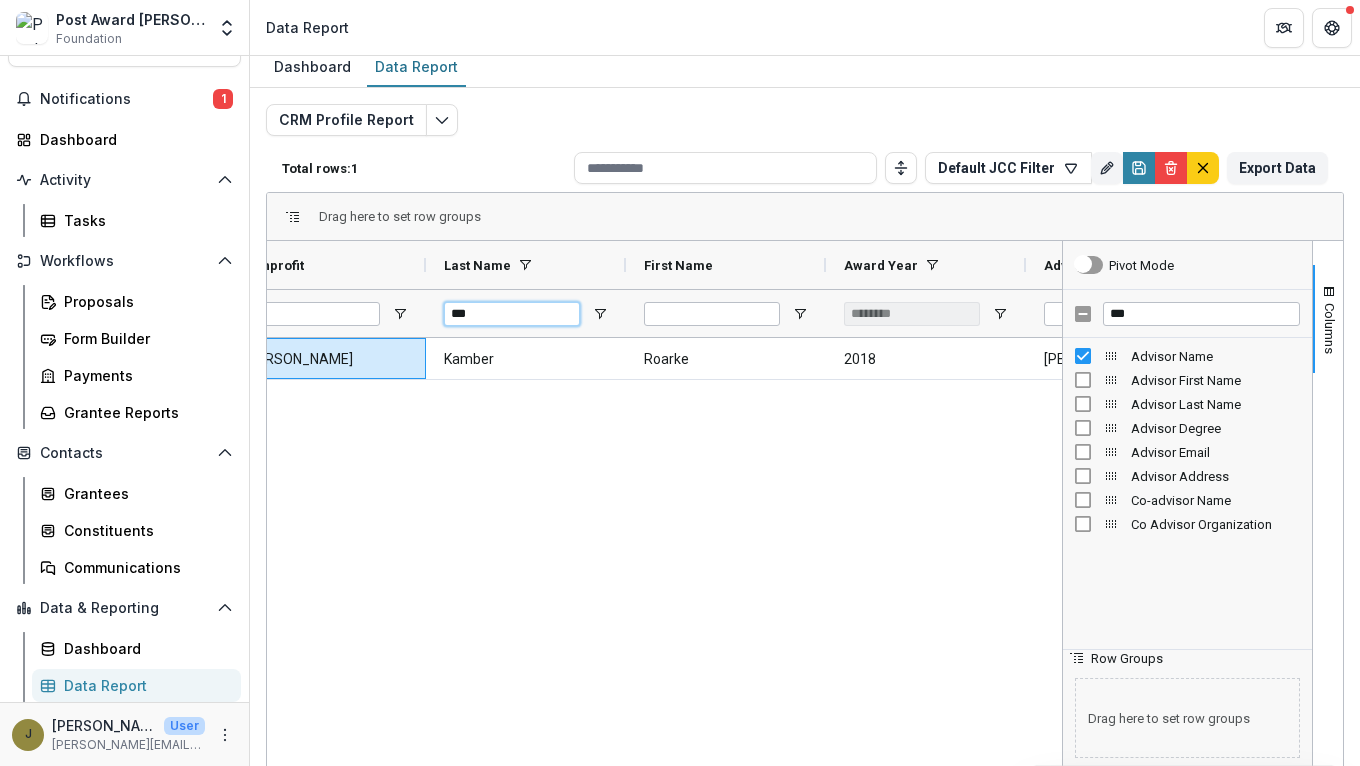 type on "********" 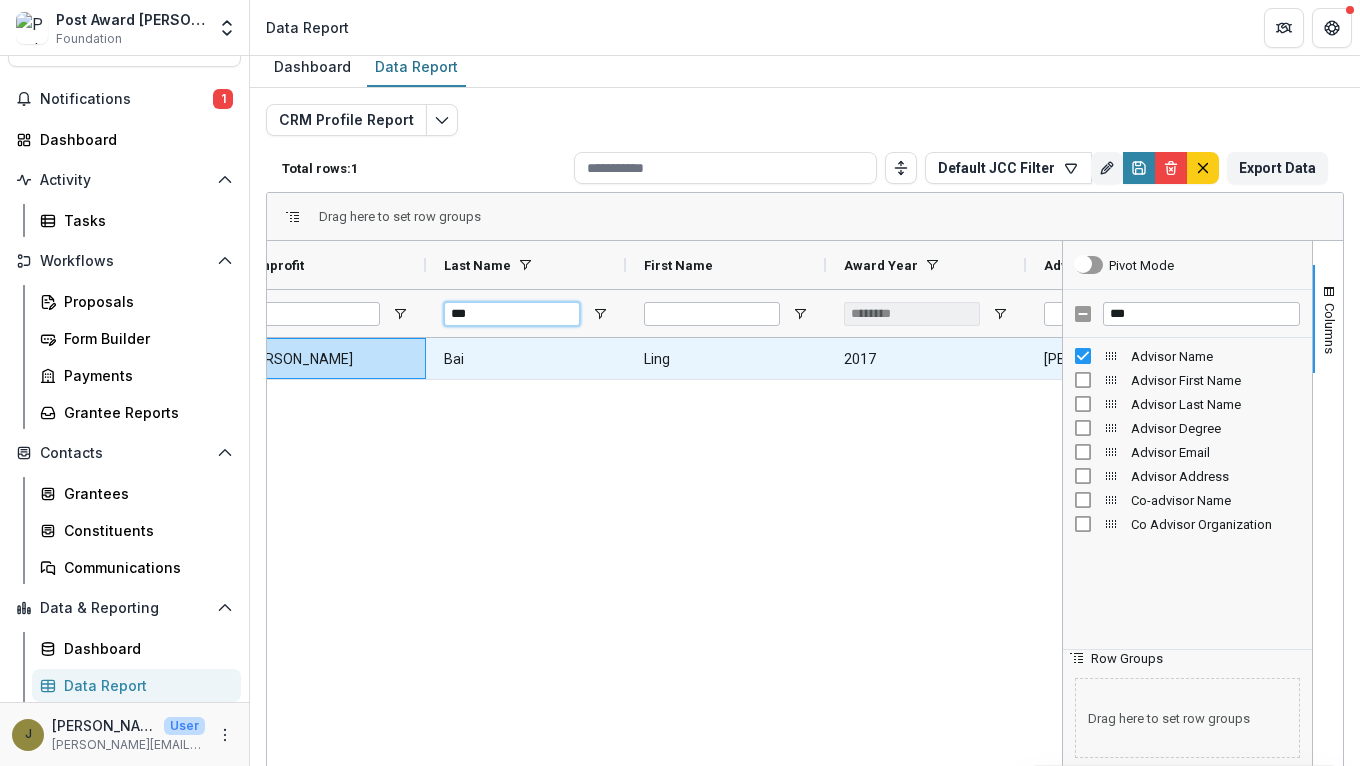 type on "***" 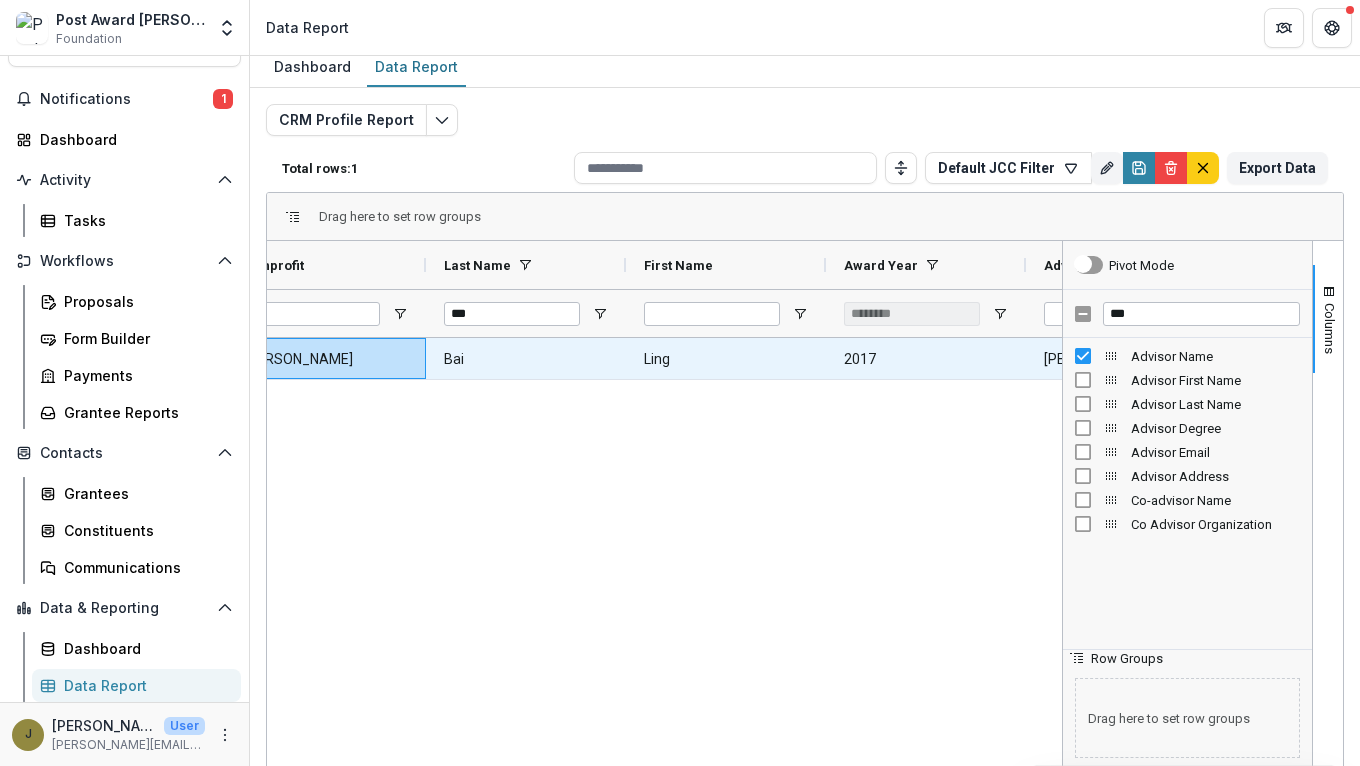 click on "Bai" at bounding box center [526, 359] 